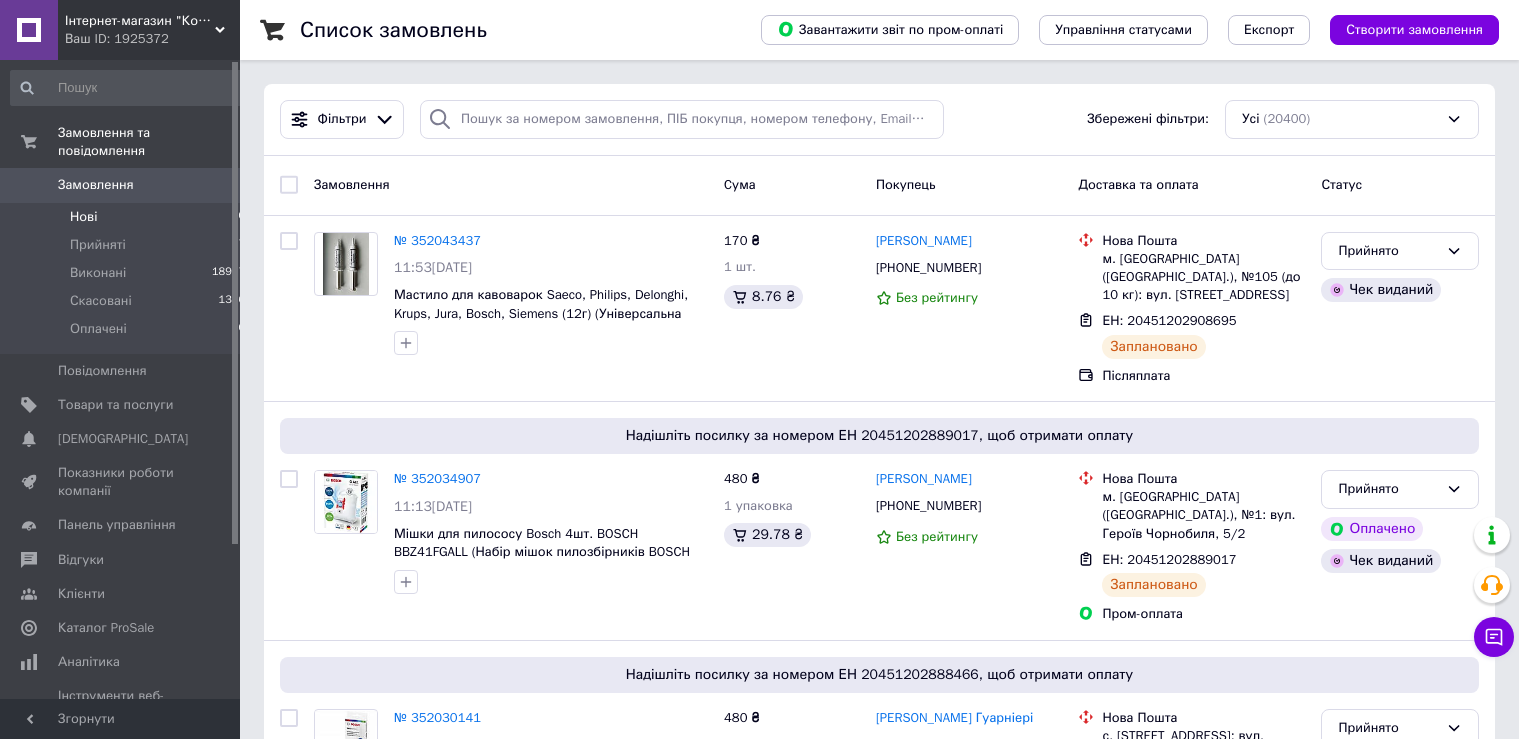 scroll, scrollTop: 0, scrollLeft: 0, axis: both 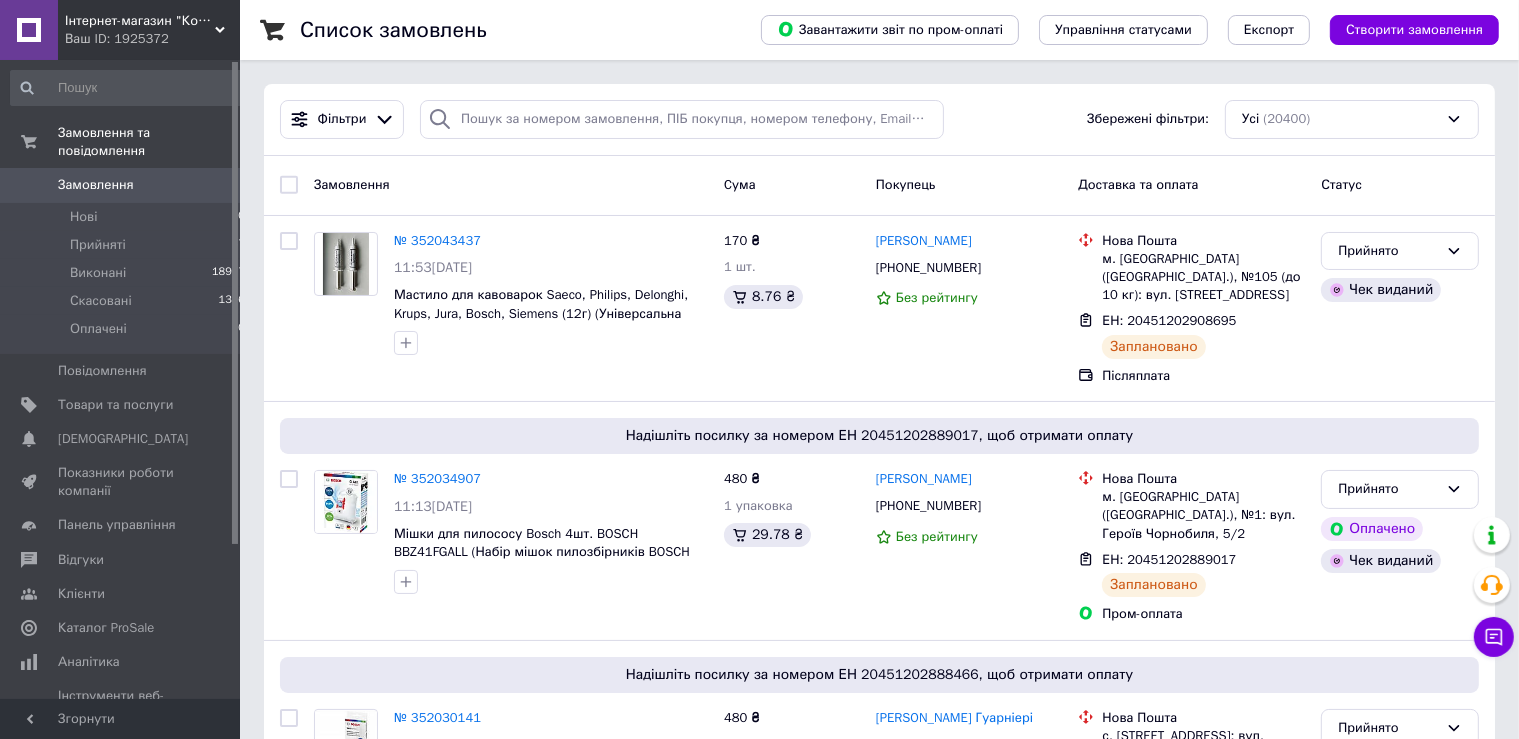 click on "Замовлення" at bounding box center (121, 185) 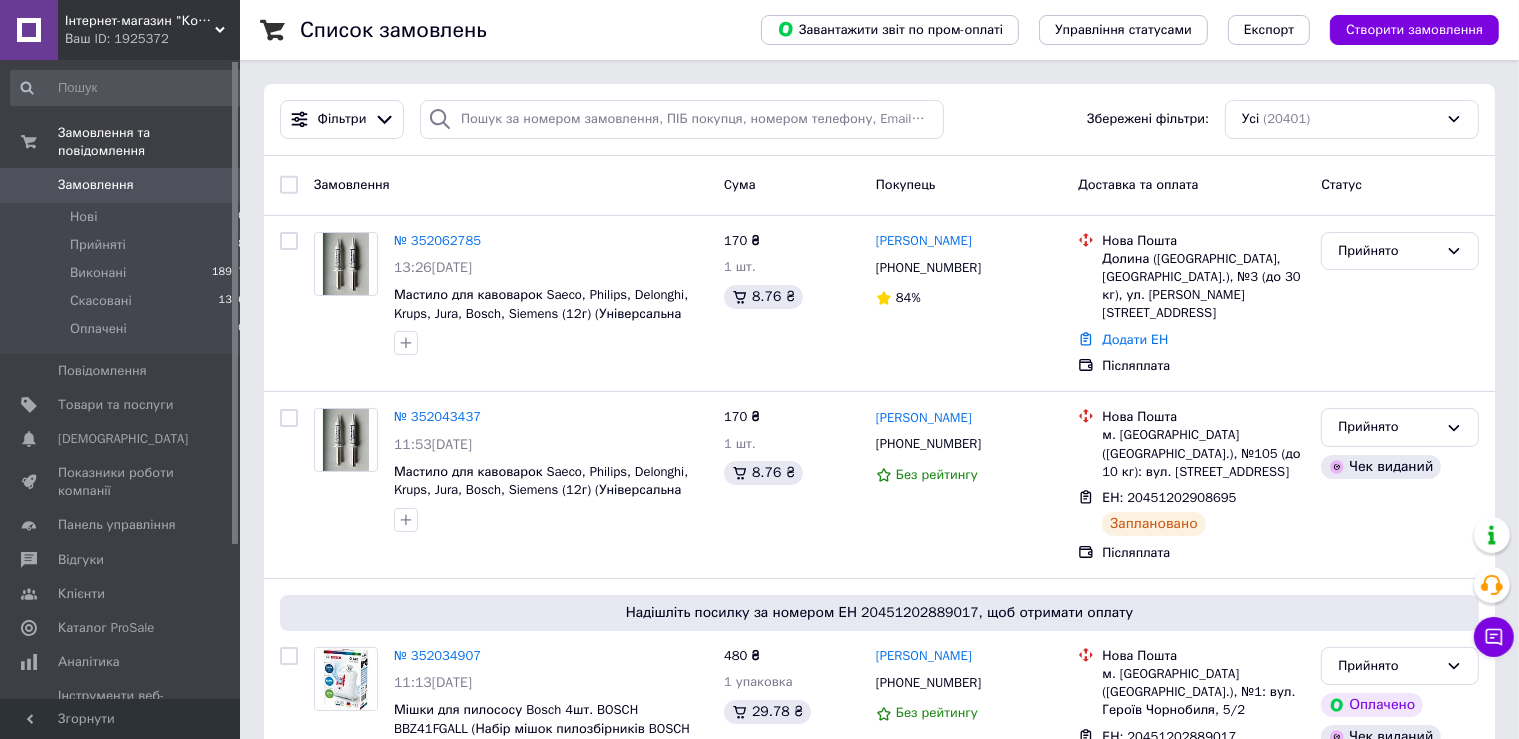 click on "0" at bounding box center (212, 185) 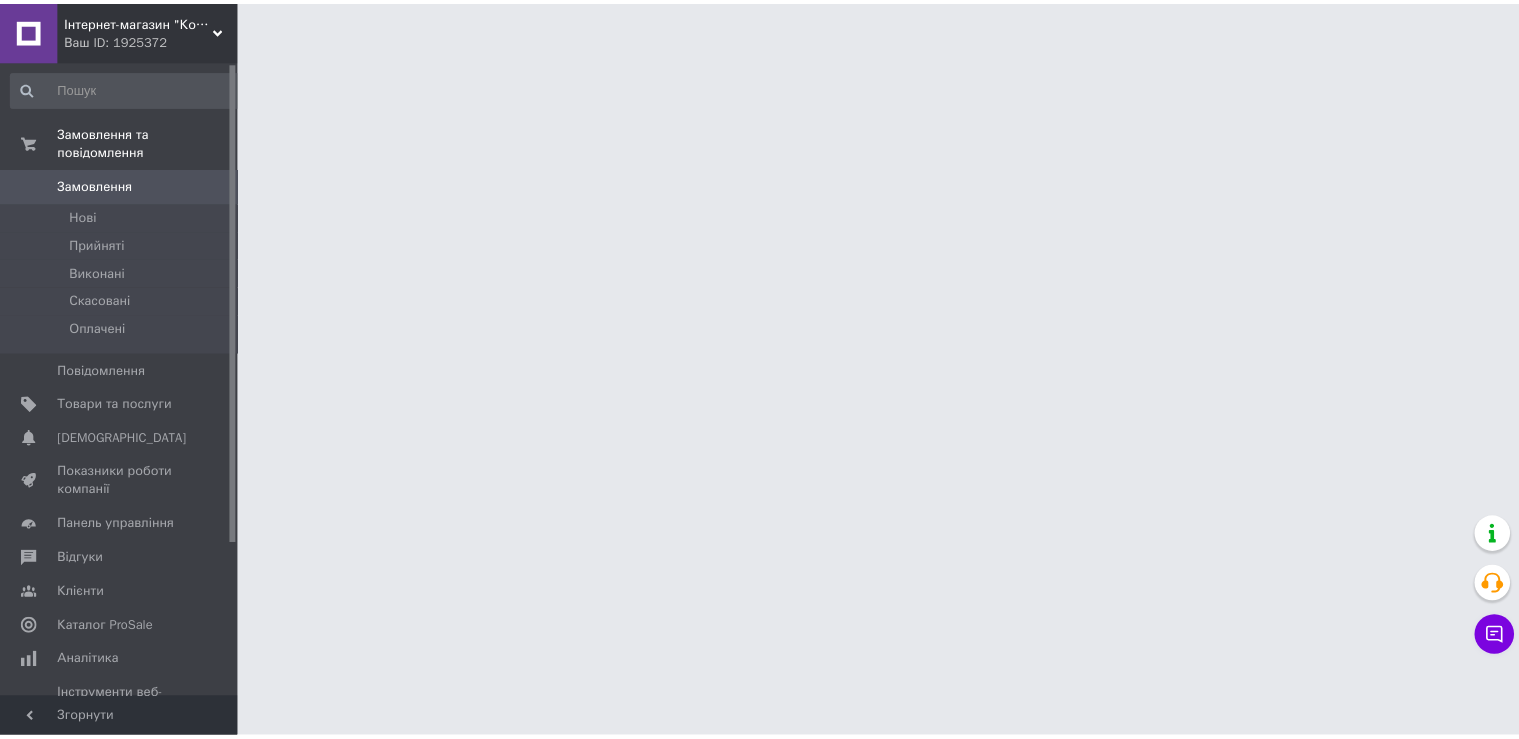scroll, scrollTop: 0, scrollLeft: 0, axis: both 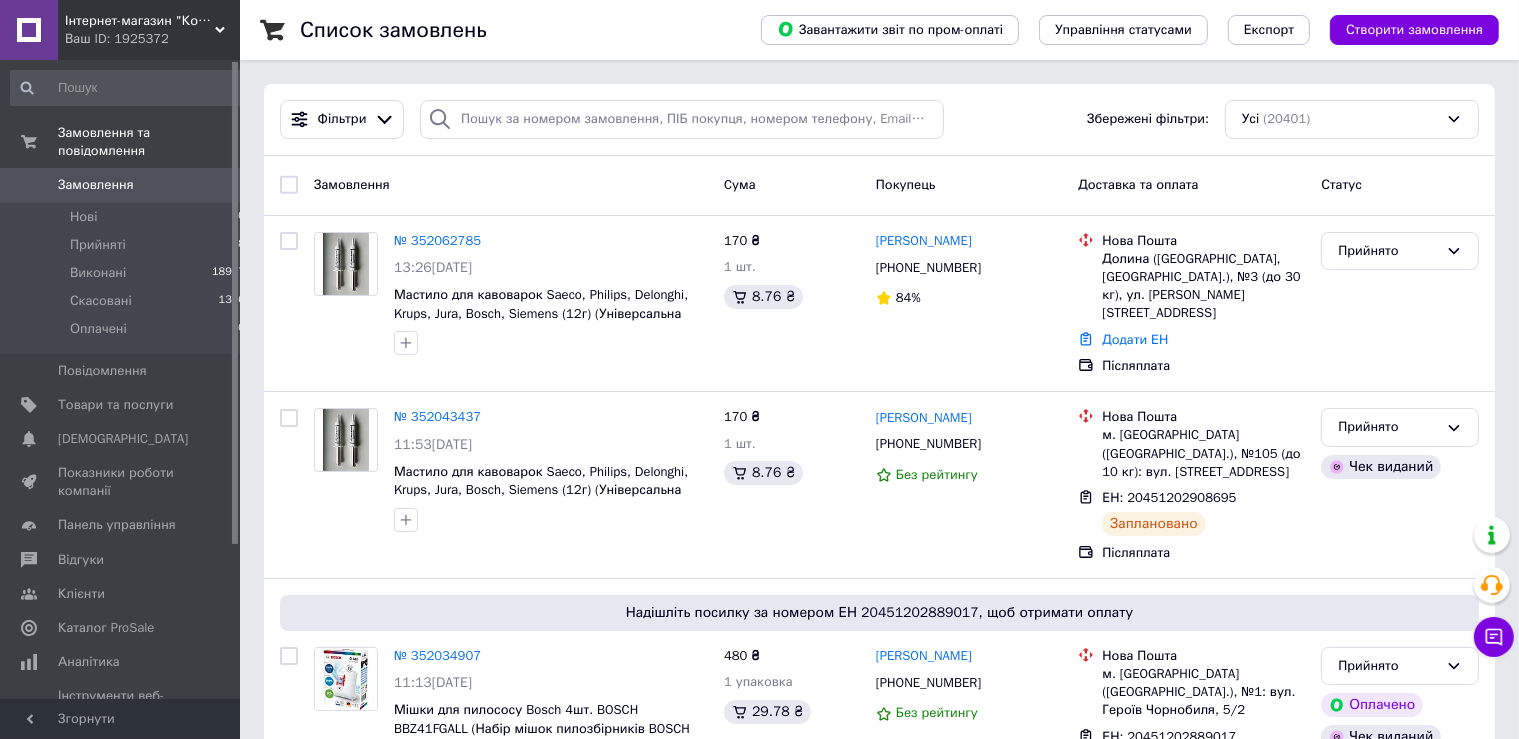 click on "Замовлення" at bounding box center (121, 185) 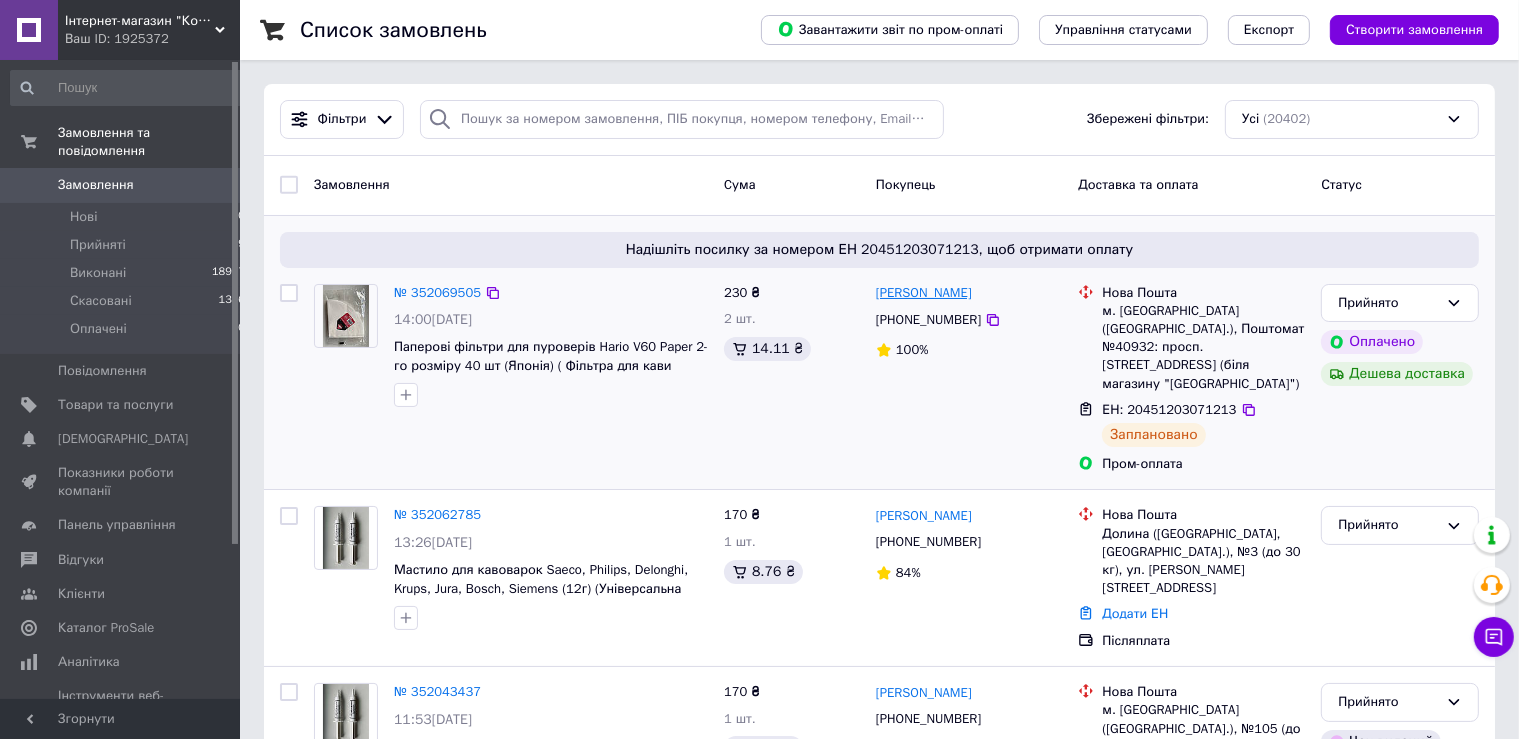 click on "Андрій Гулак" at bounding box center [924, 293] 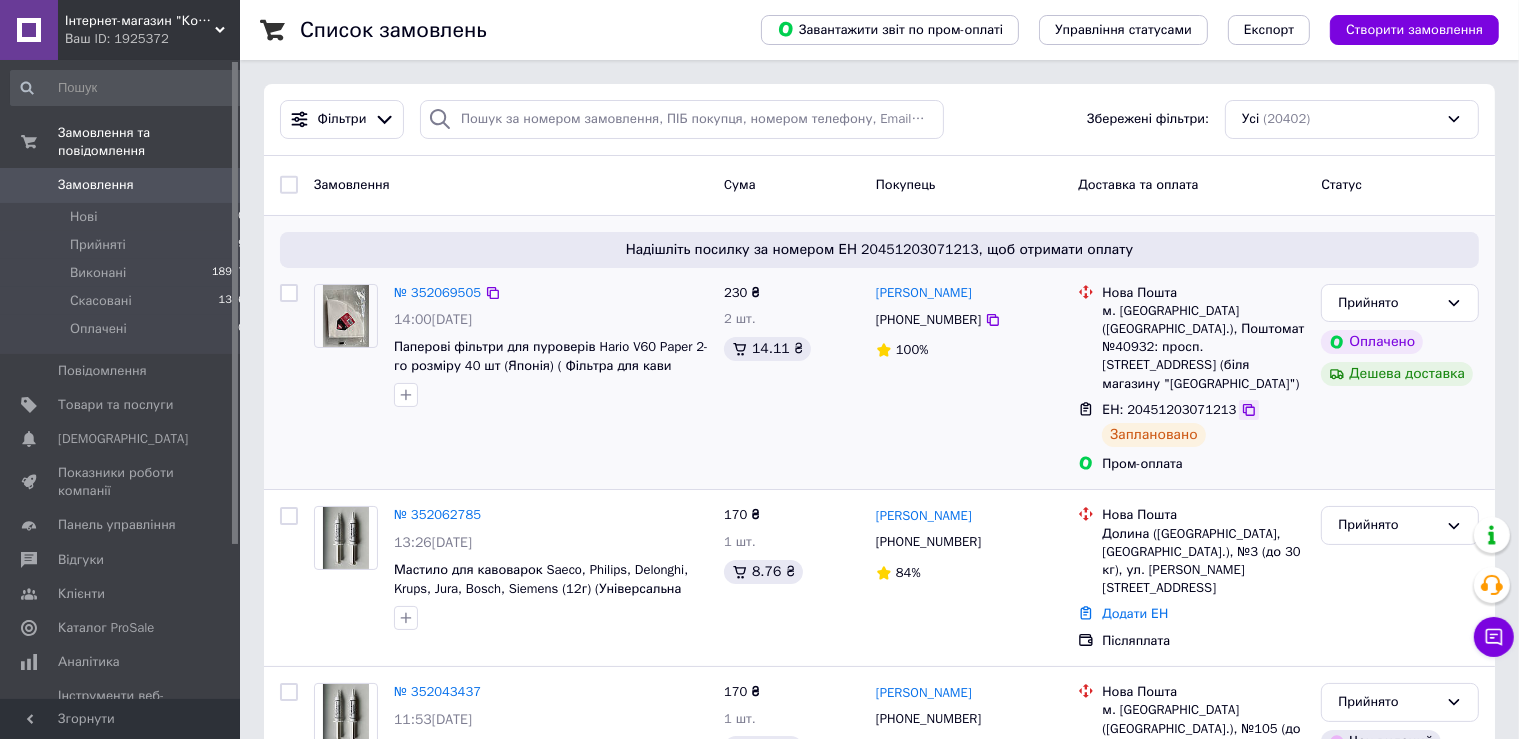 click 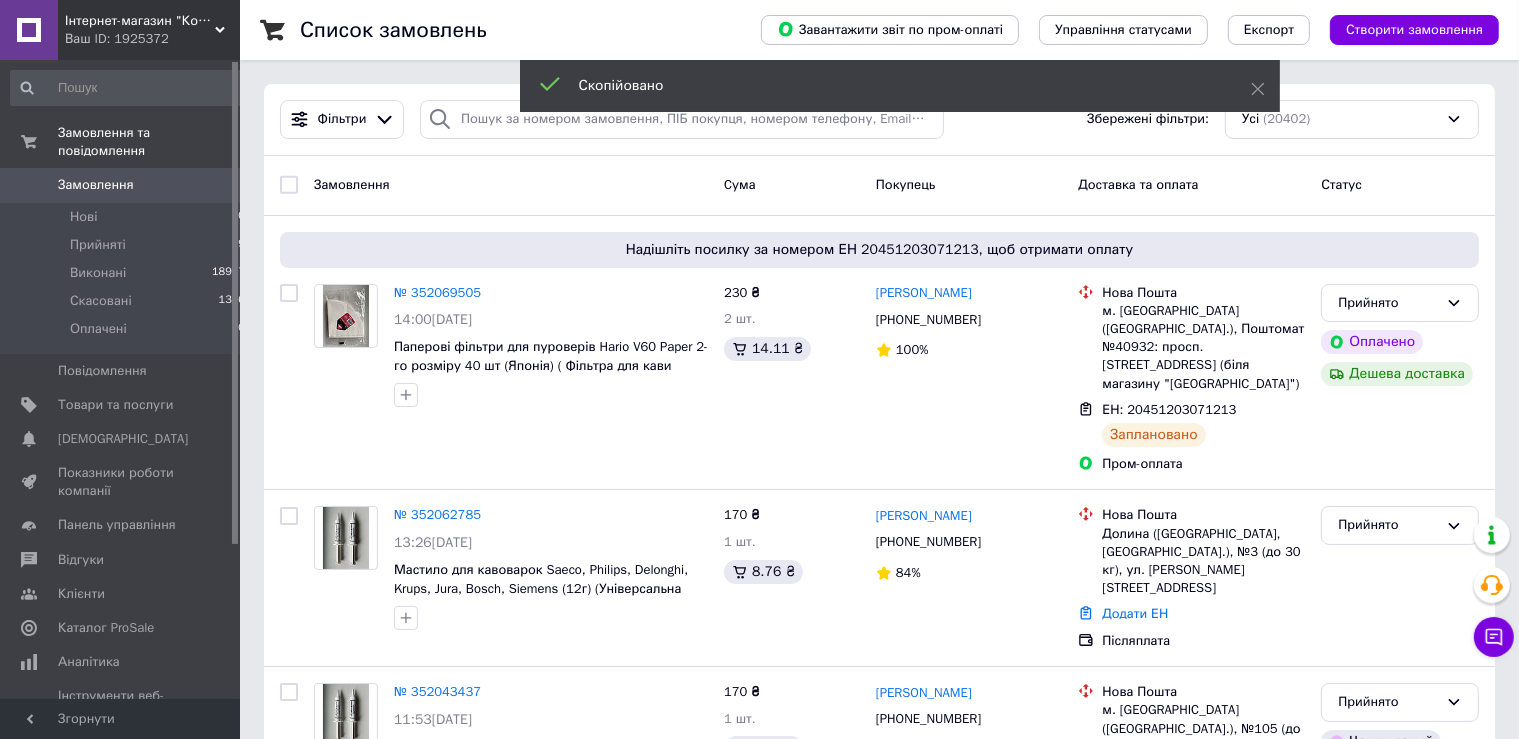 click on "0" at bounding box center (212, 185) 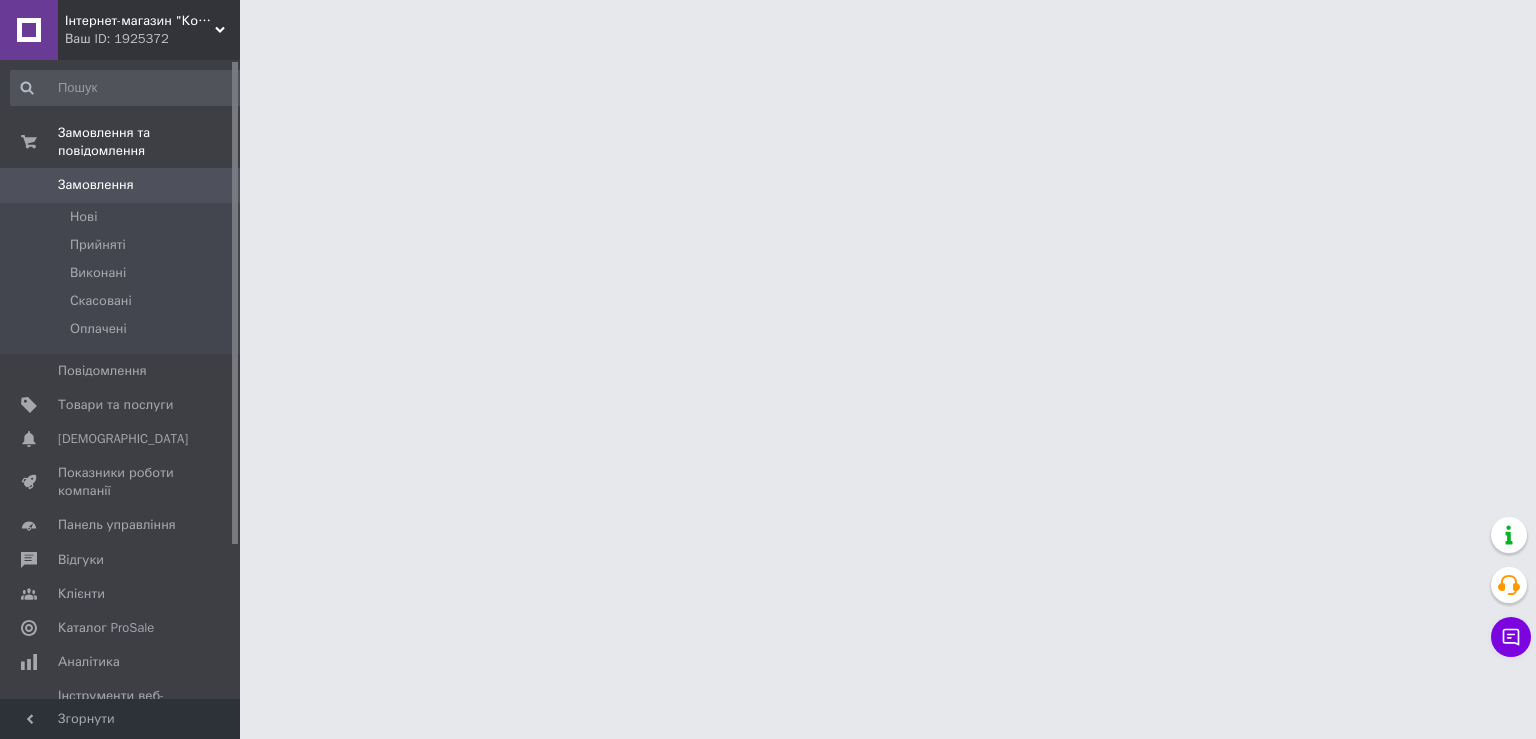 scroll, scrollTop: 0, scrollLeft: 0, axis: both 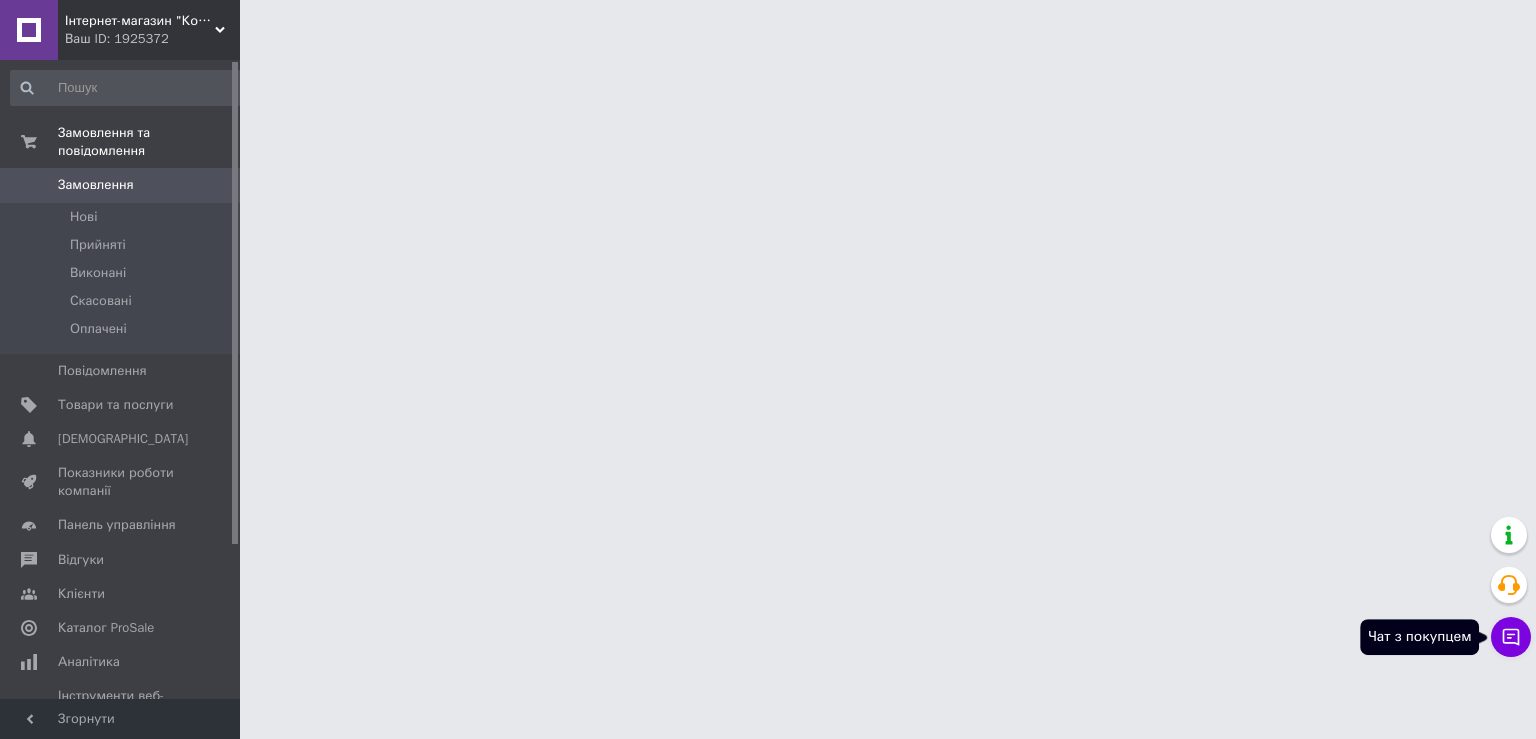 click on "Чат з покупцем" at bounding box center (1511, 637) 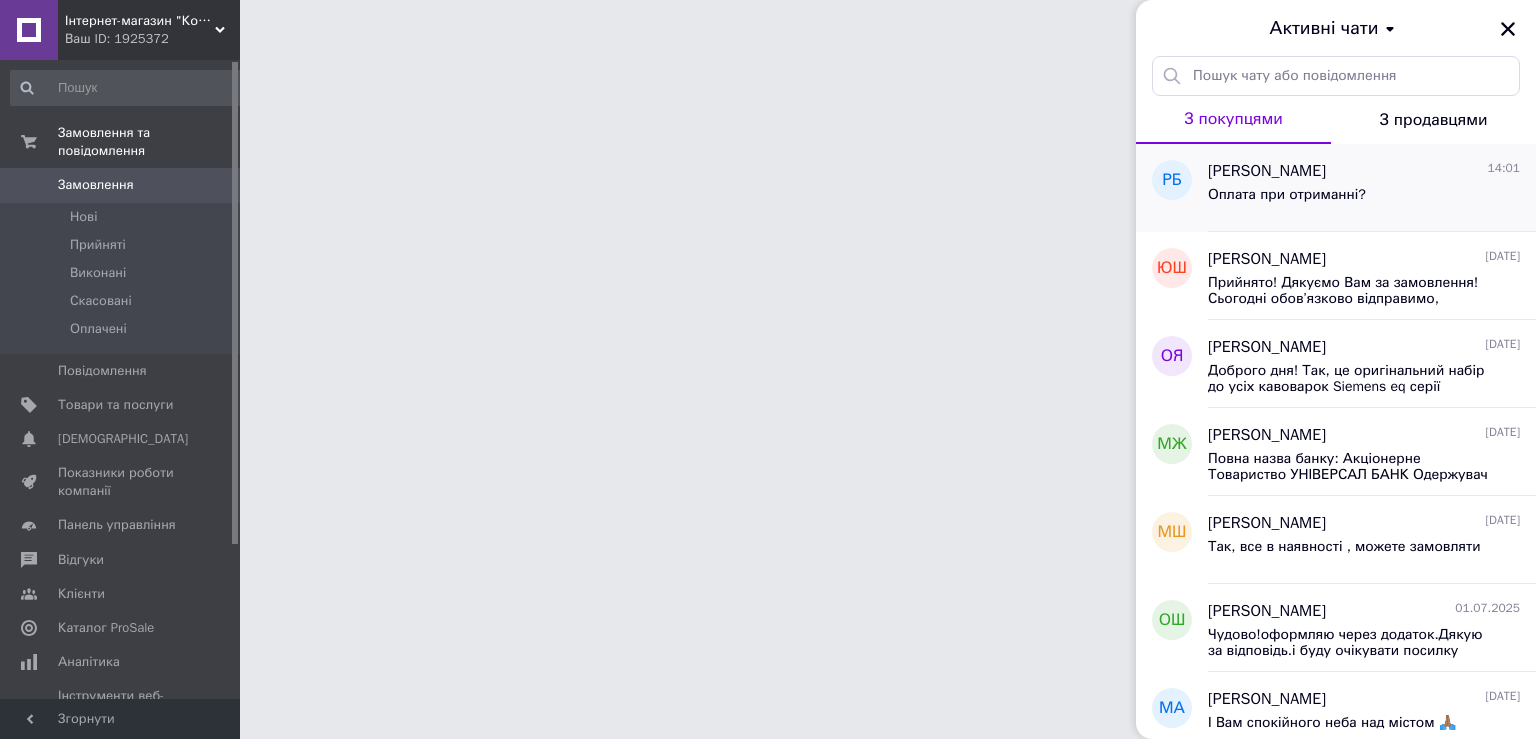 click on "Руслан Богданович Паркулаб" at bounding box center [1267, 171] 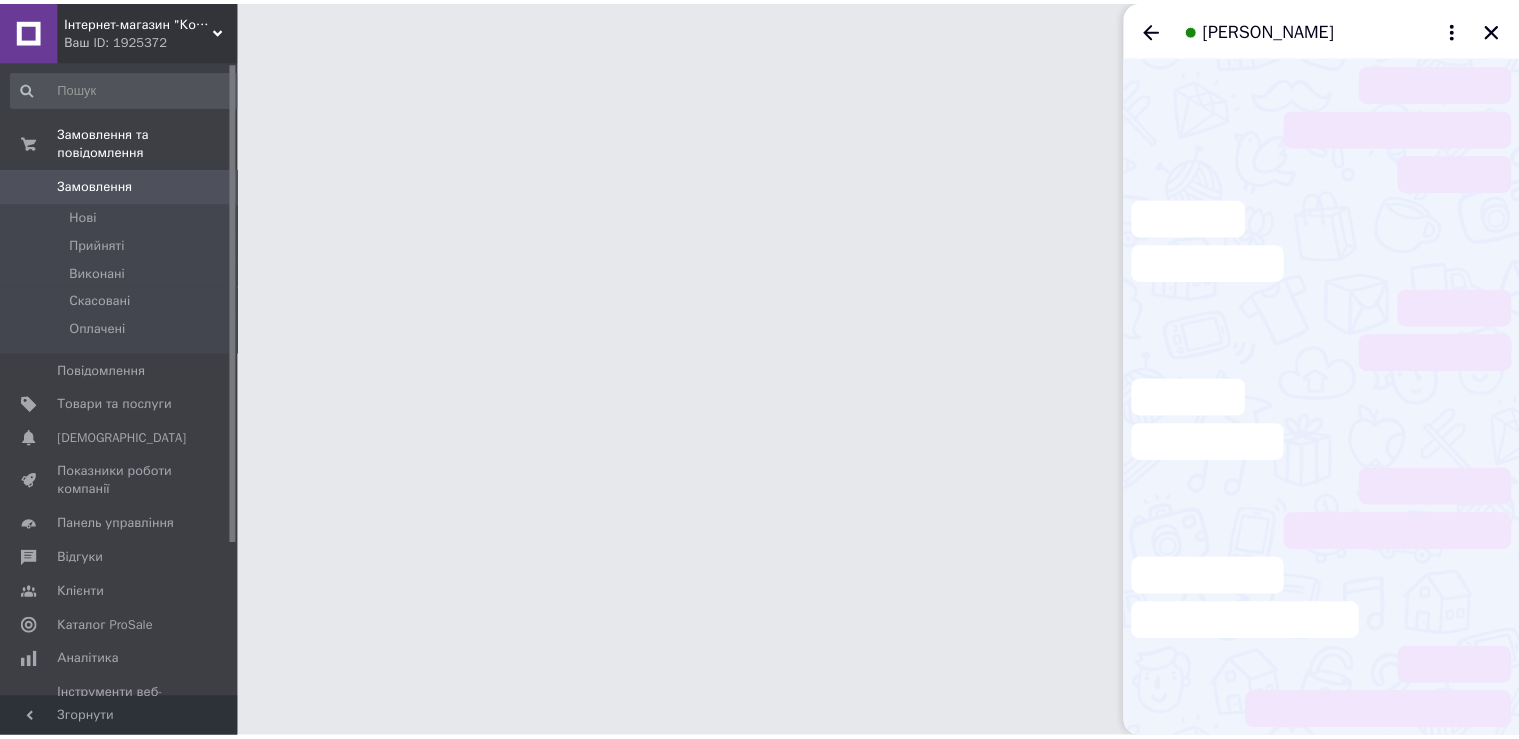 scroll, scrollTop: 243, scrollLeft: 0, axis: vertical 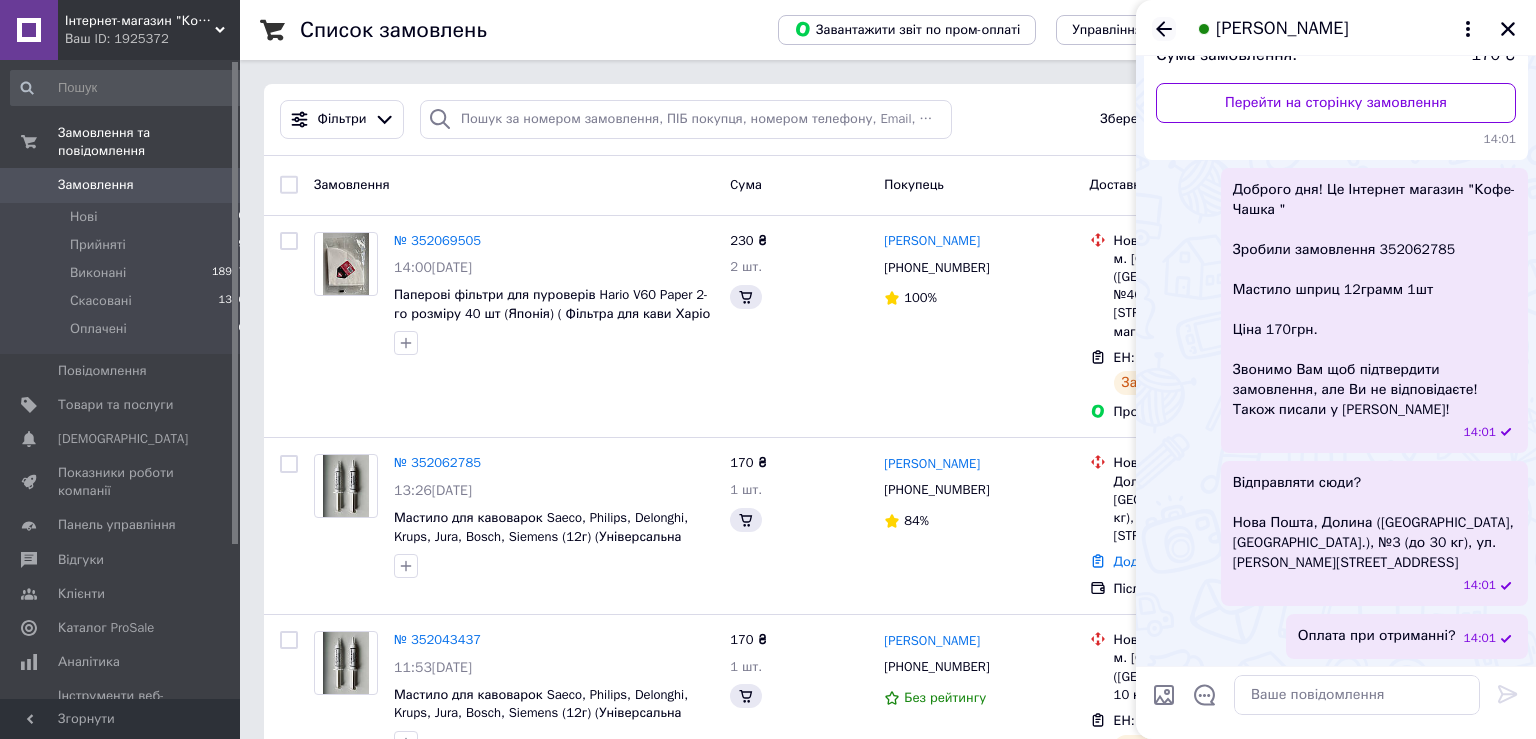 click on "Руслан Богданович Паркулаб" at bounding box center [1336, 28] 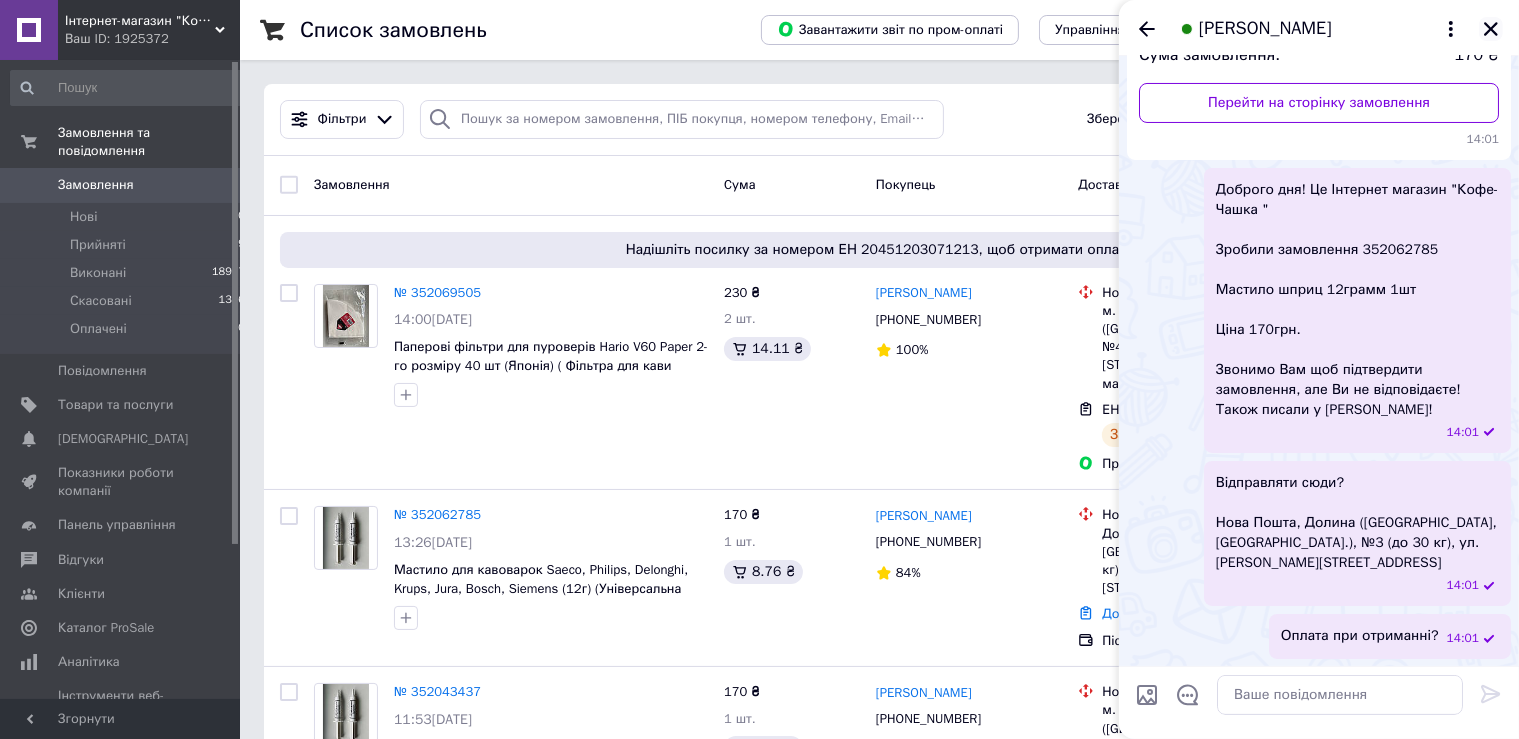 click 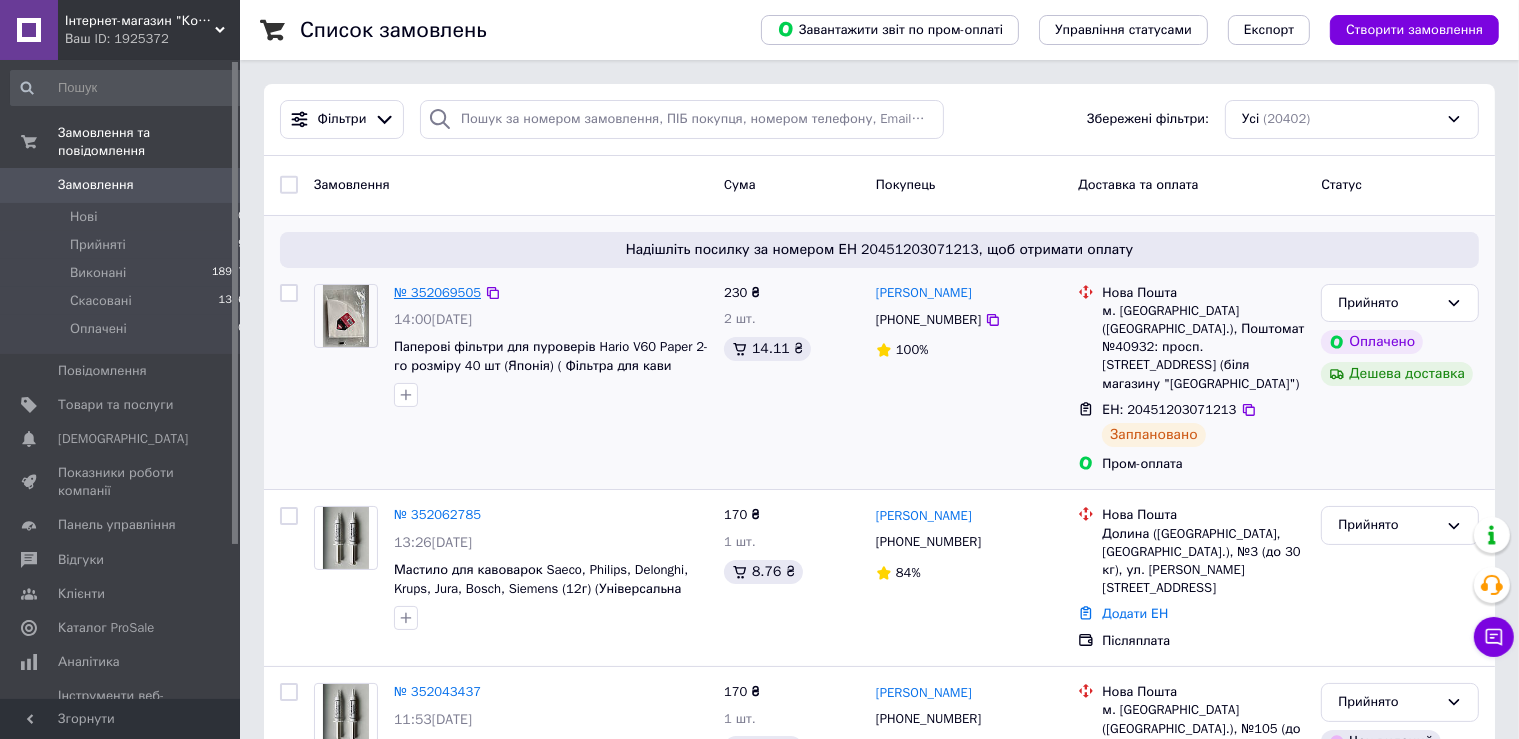 click on "№ 352069505" at bounding box center (437, 292) 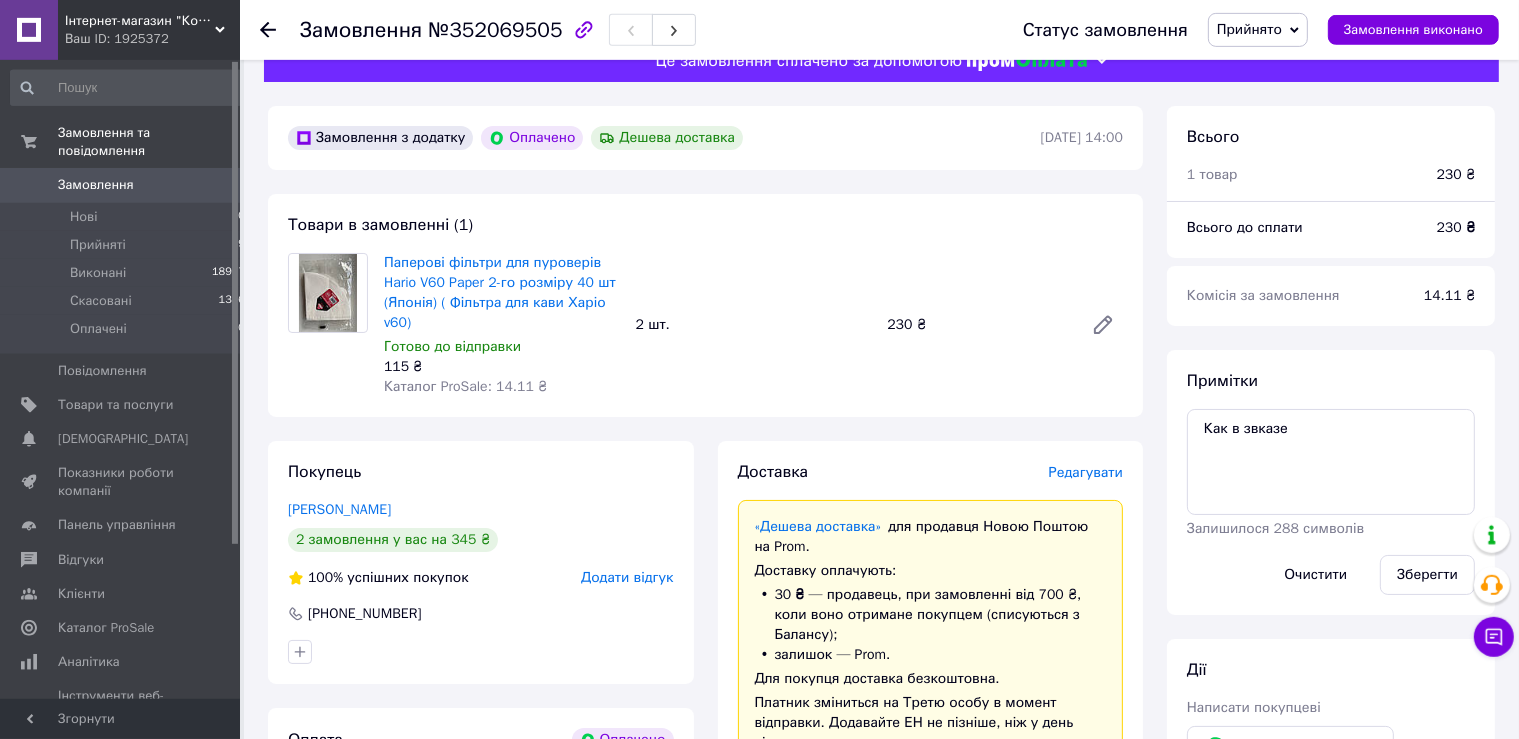 scroll, scrollTop: 0, scrollLeft: 0, axis: both 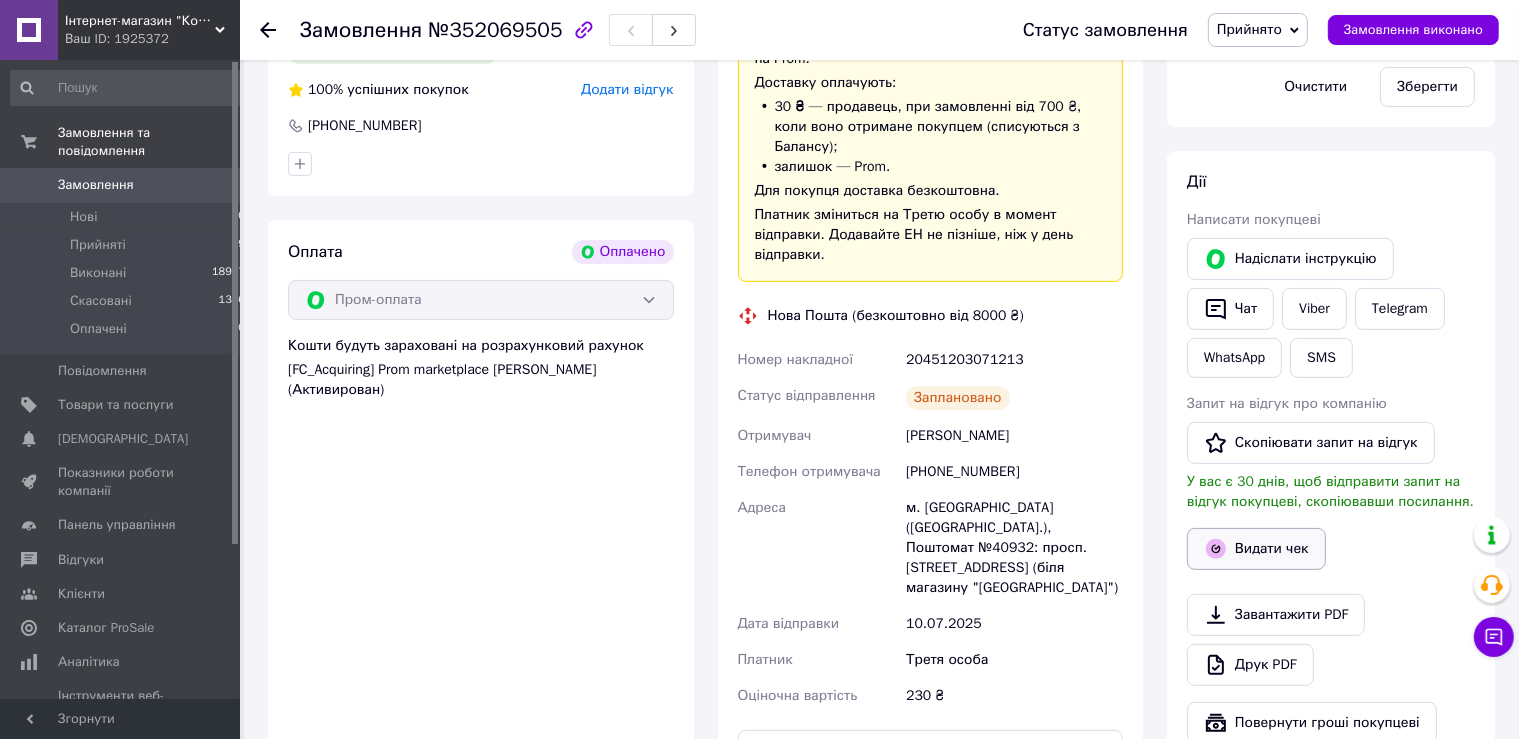 click on "Видати чек" at bounding box center (1256, 549) 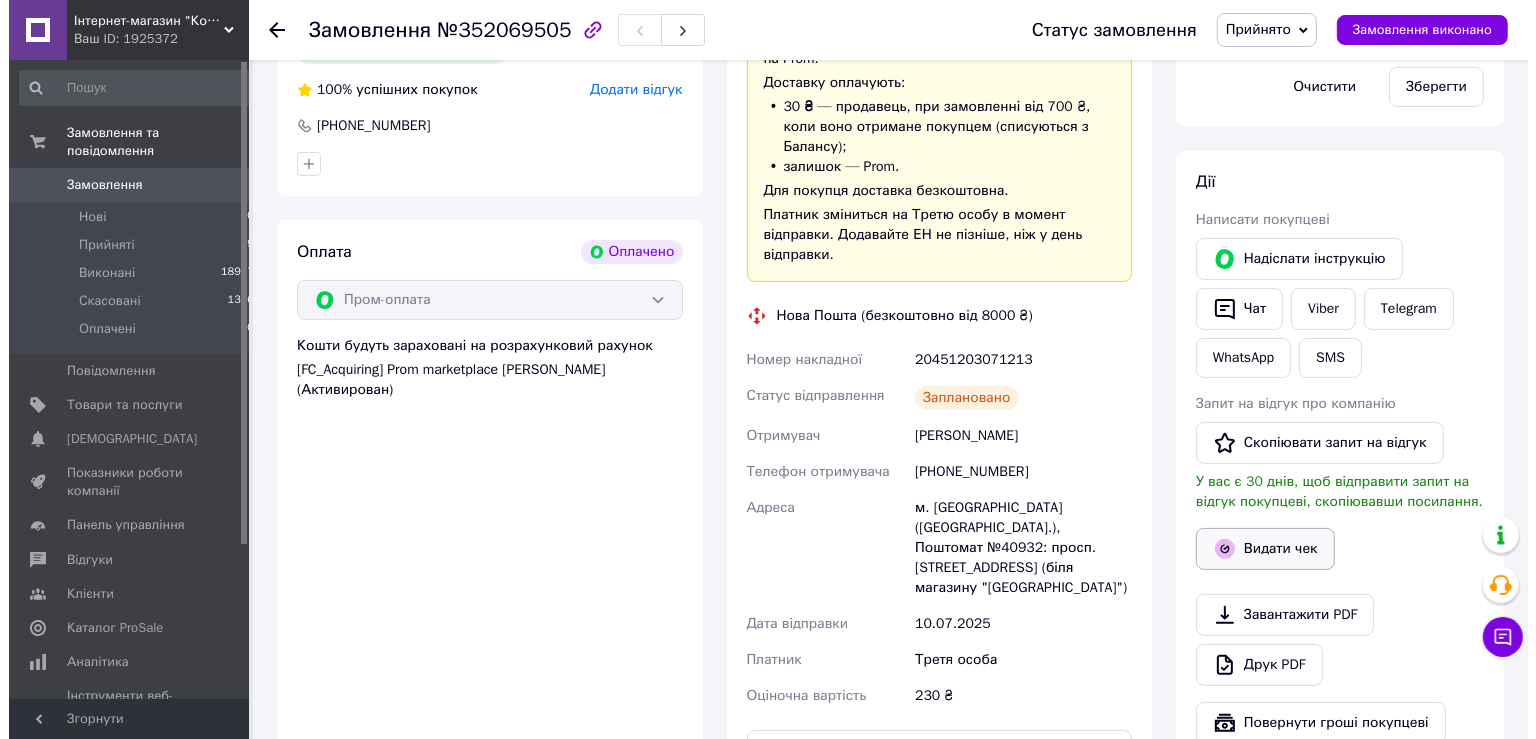 scroll, scrollTop: 508, scrollLeft: 0, axis: vertical 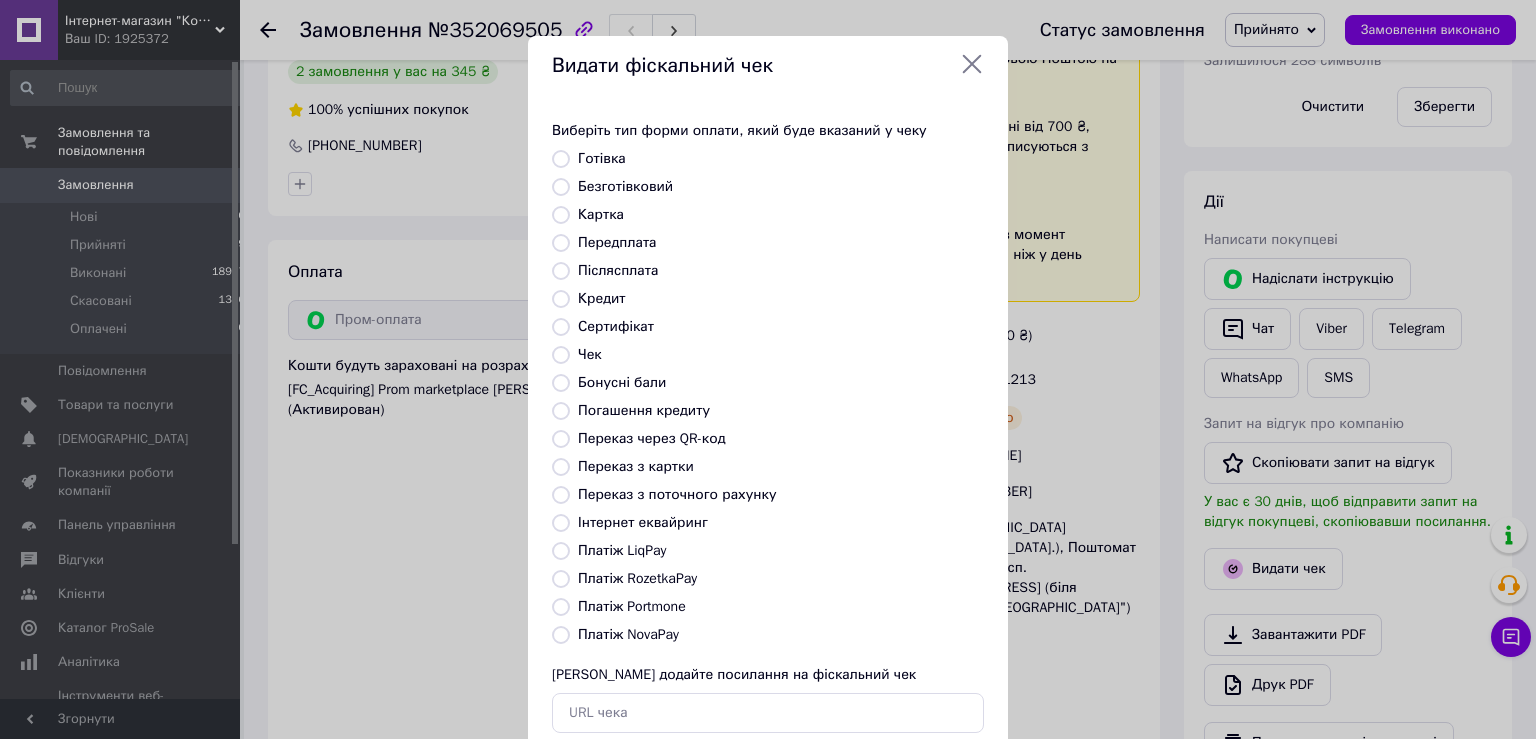 click on "Платіж RozetkaPay" at bounding box center (637, 578) 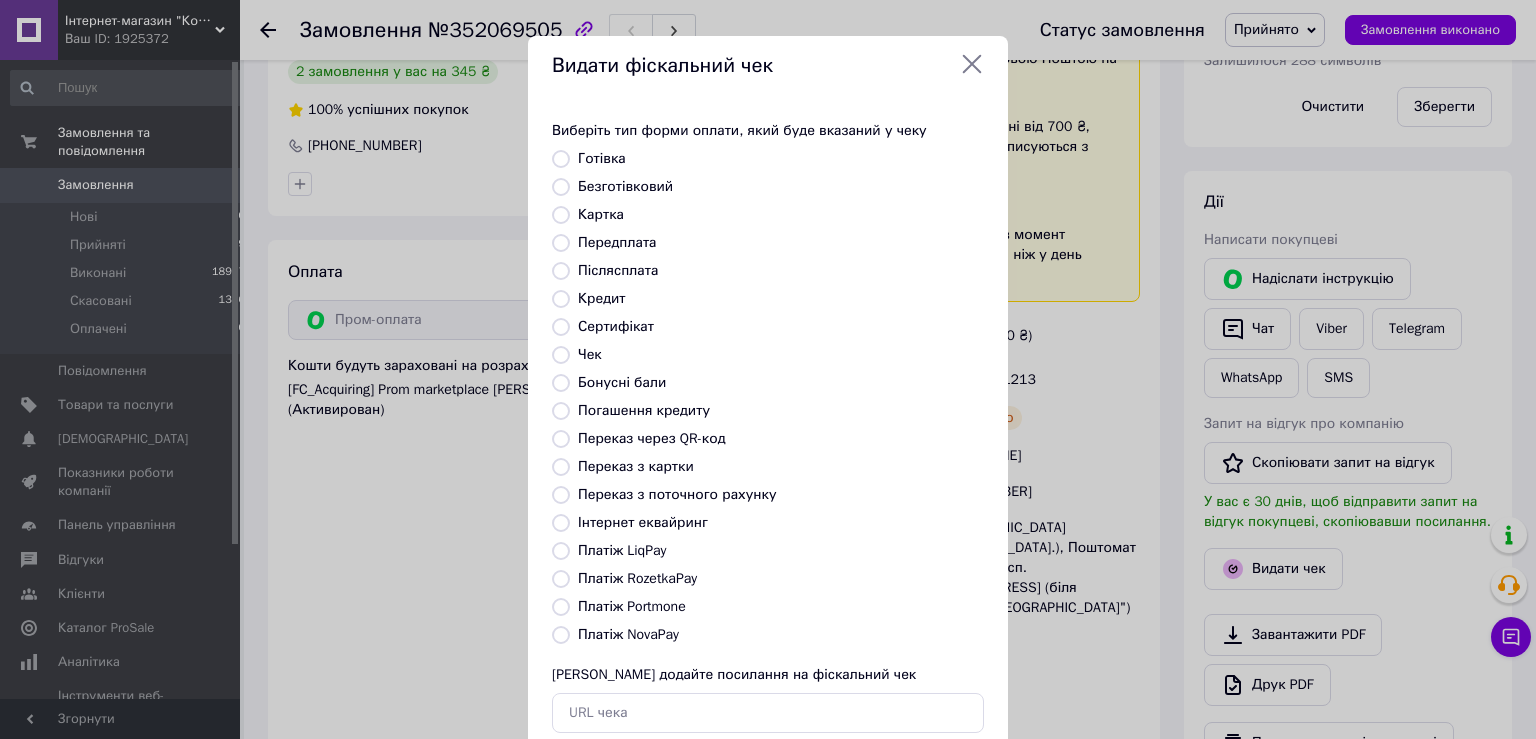 radio on "true" 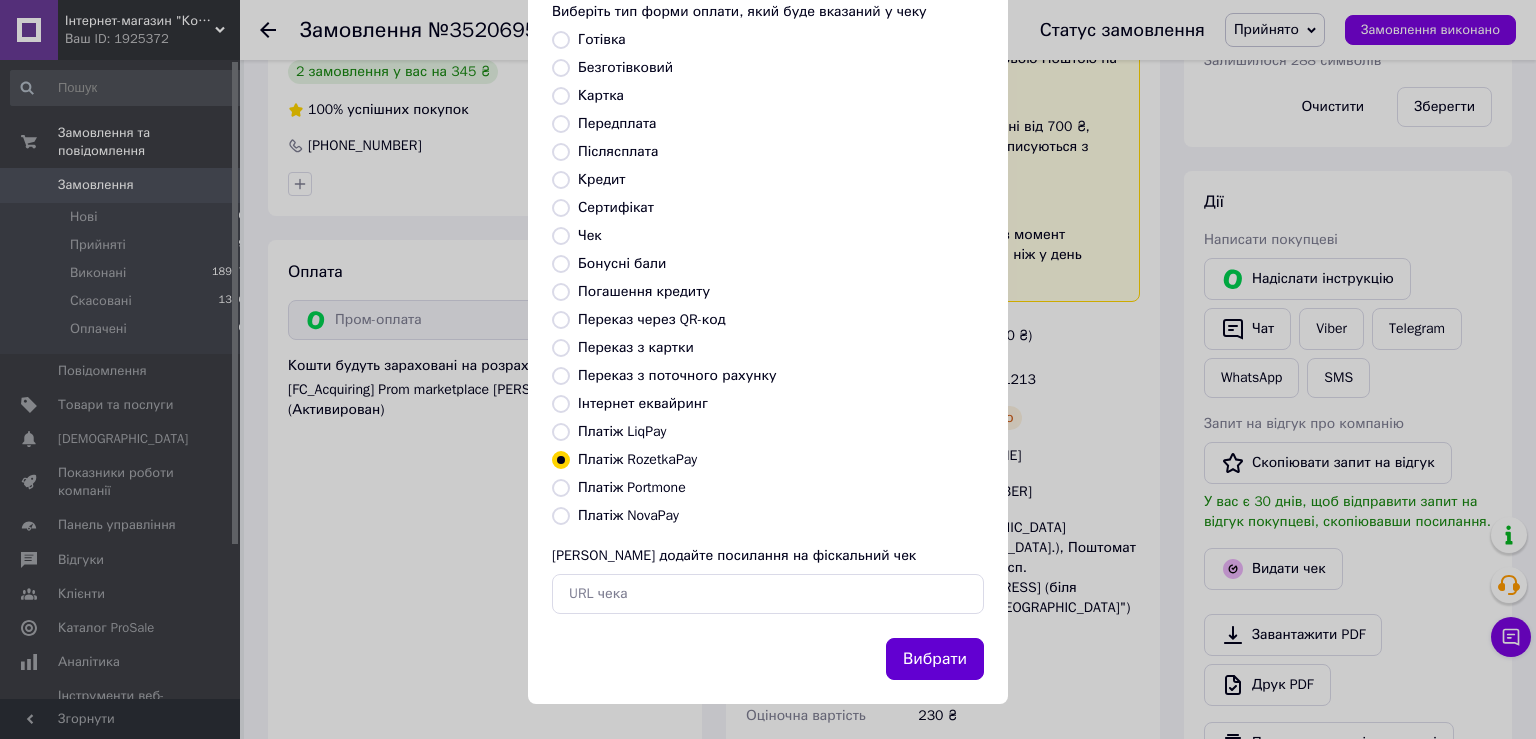 click on "Вибрати" at bounding box center (935, 659) 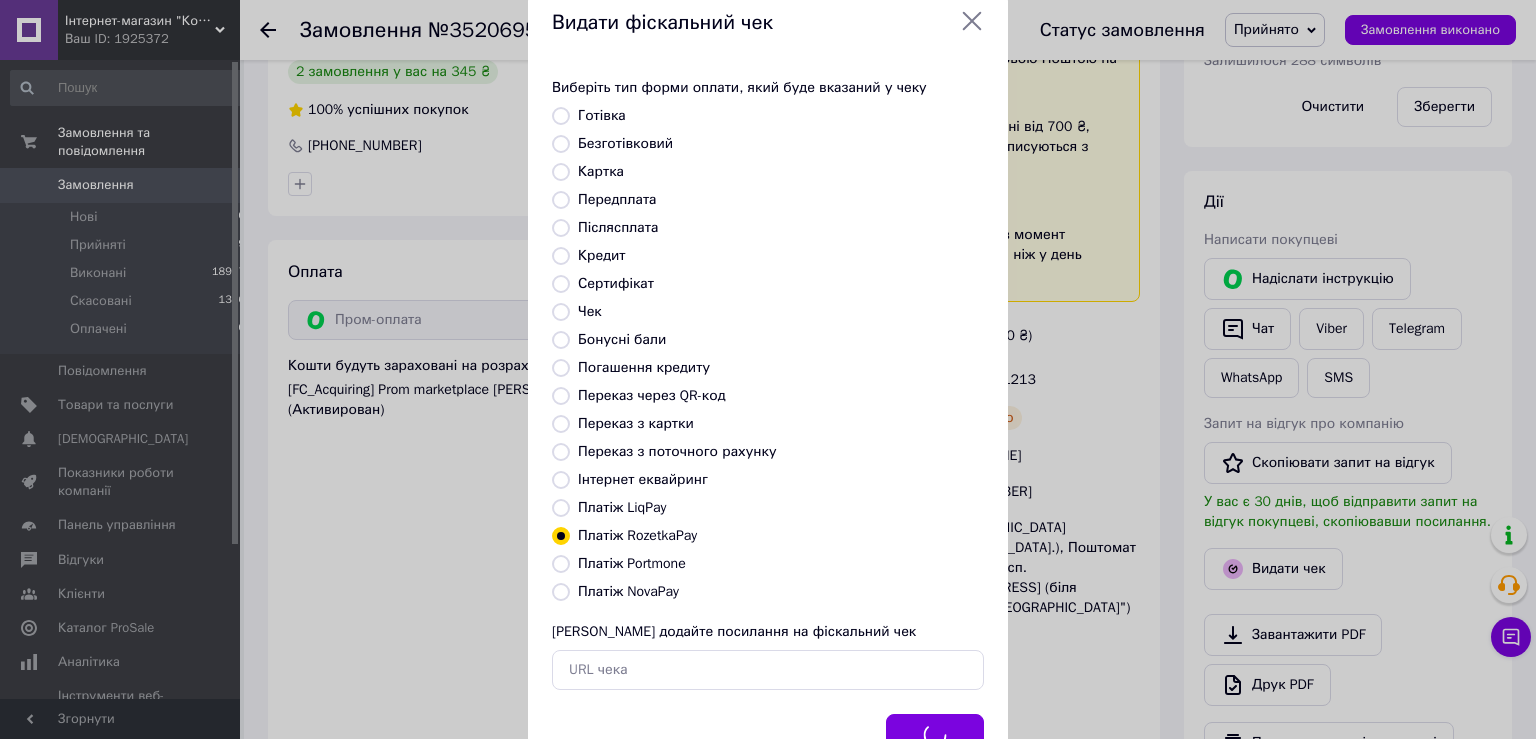 scroll, scrollTop: 0, scrollLeft: 0, axis: both 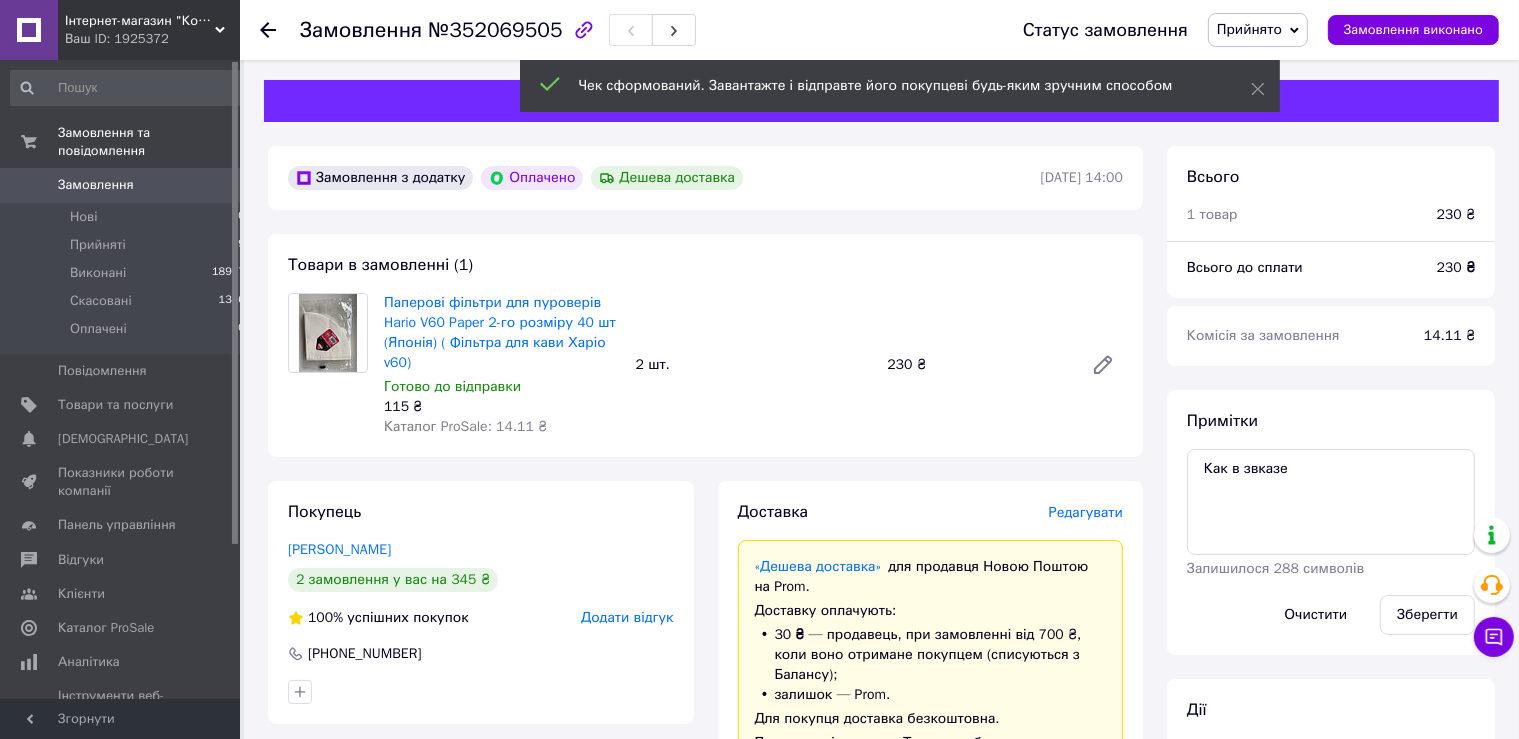 click on "Замовлення" at bounding box center [121, 185] 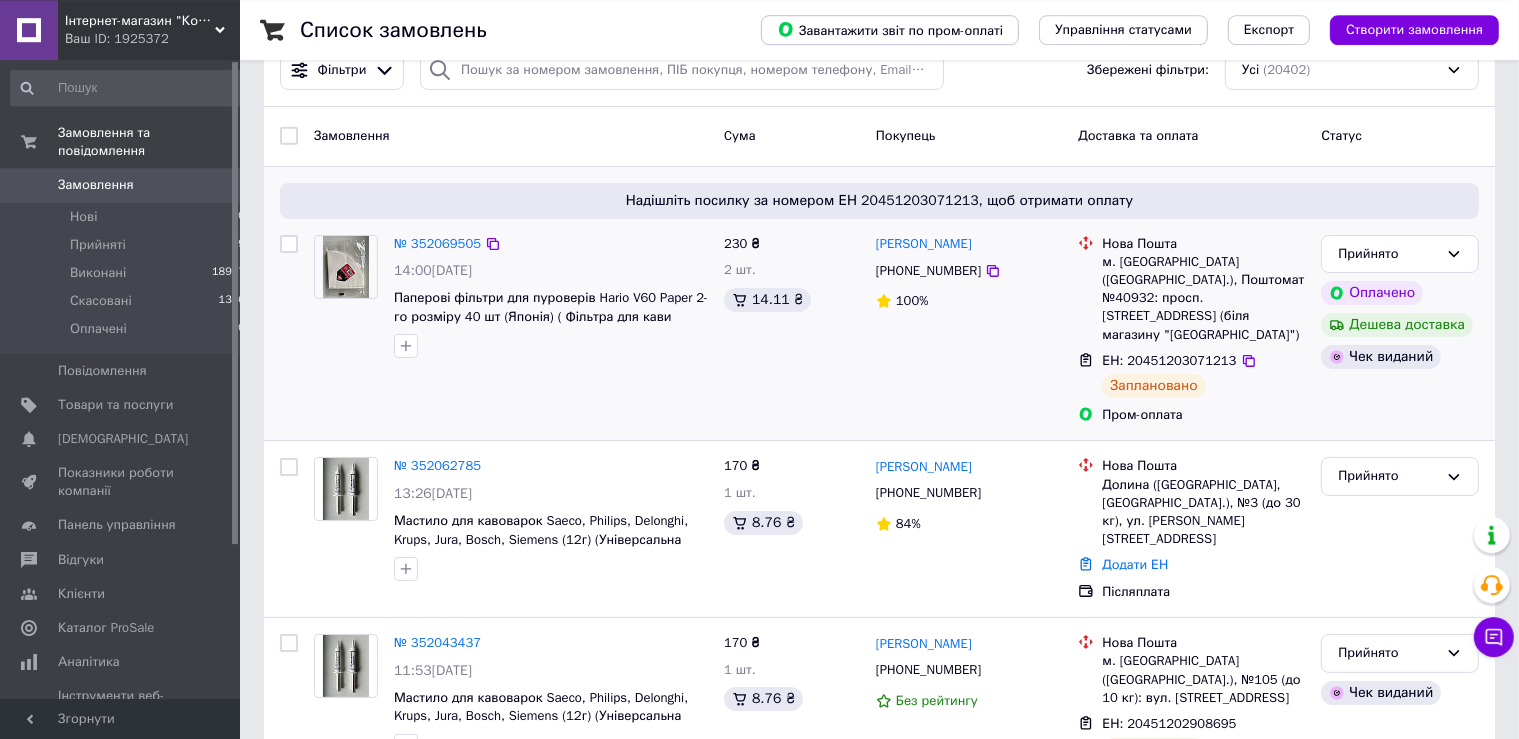 scroll, scrollTop: 105, scrollLeft: 0, axis: vertical 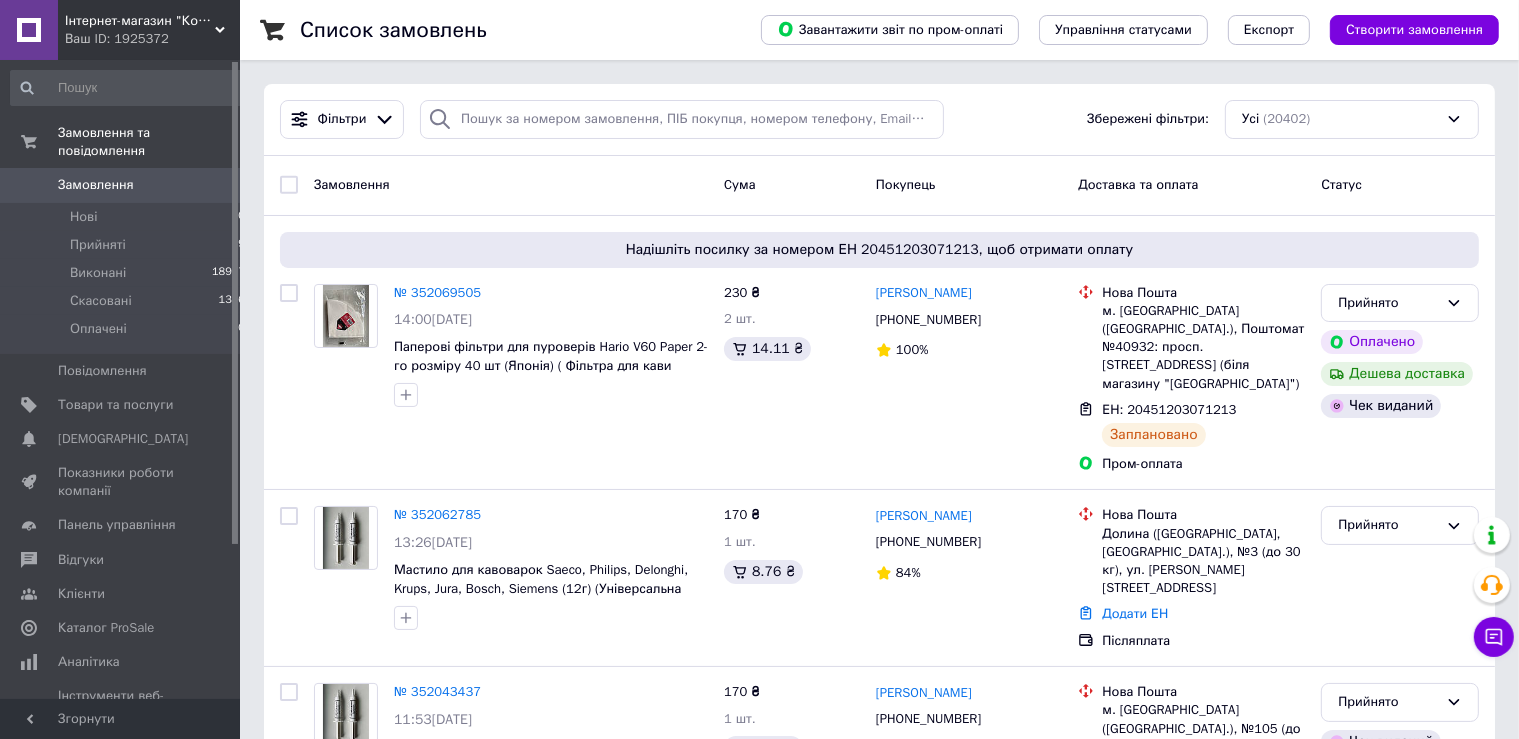 click on "0" at bounding box center [212, 185] 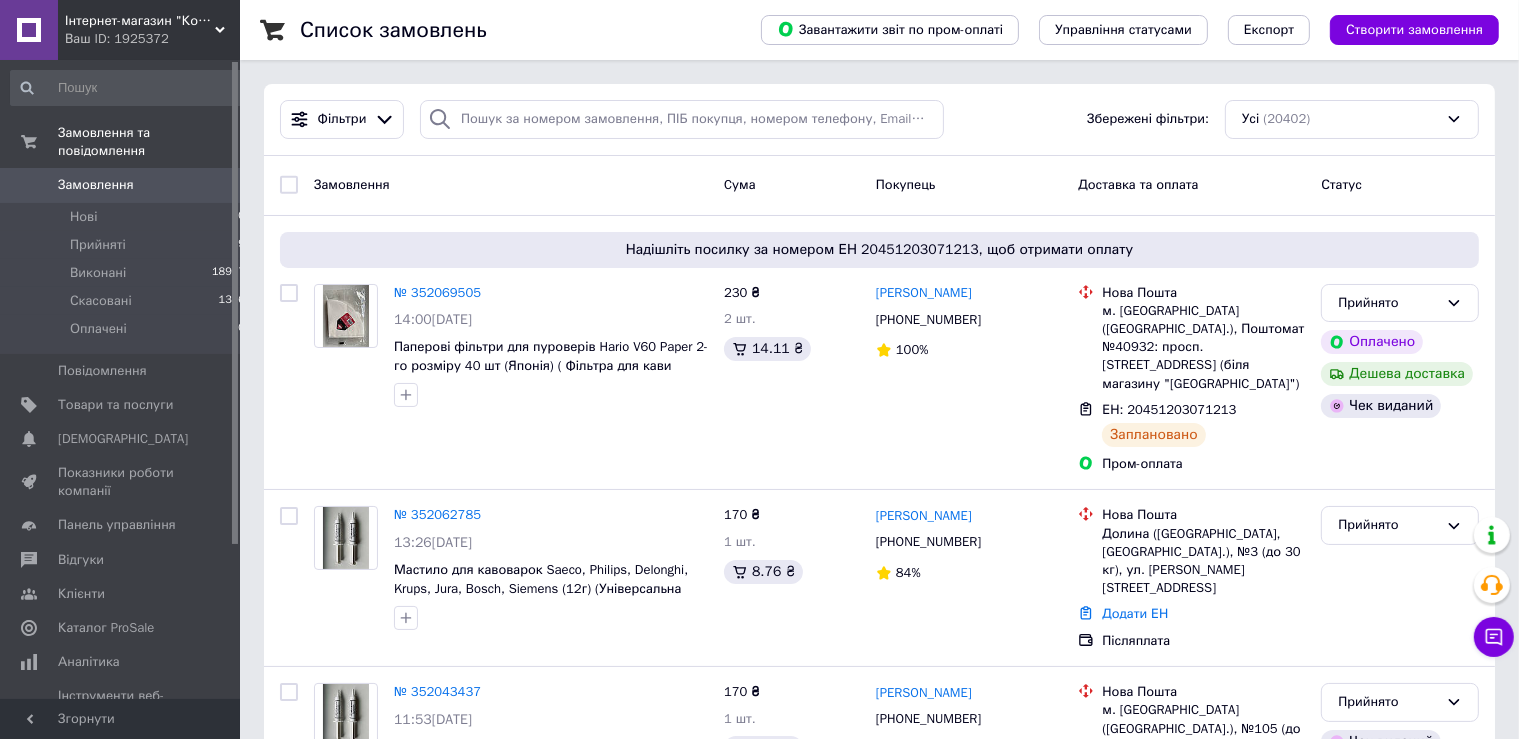 scroll, scrollTop: 204, scrollLeft: 0, axis: vertical 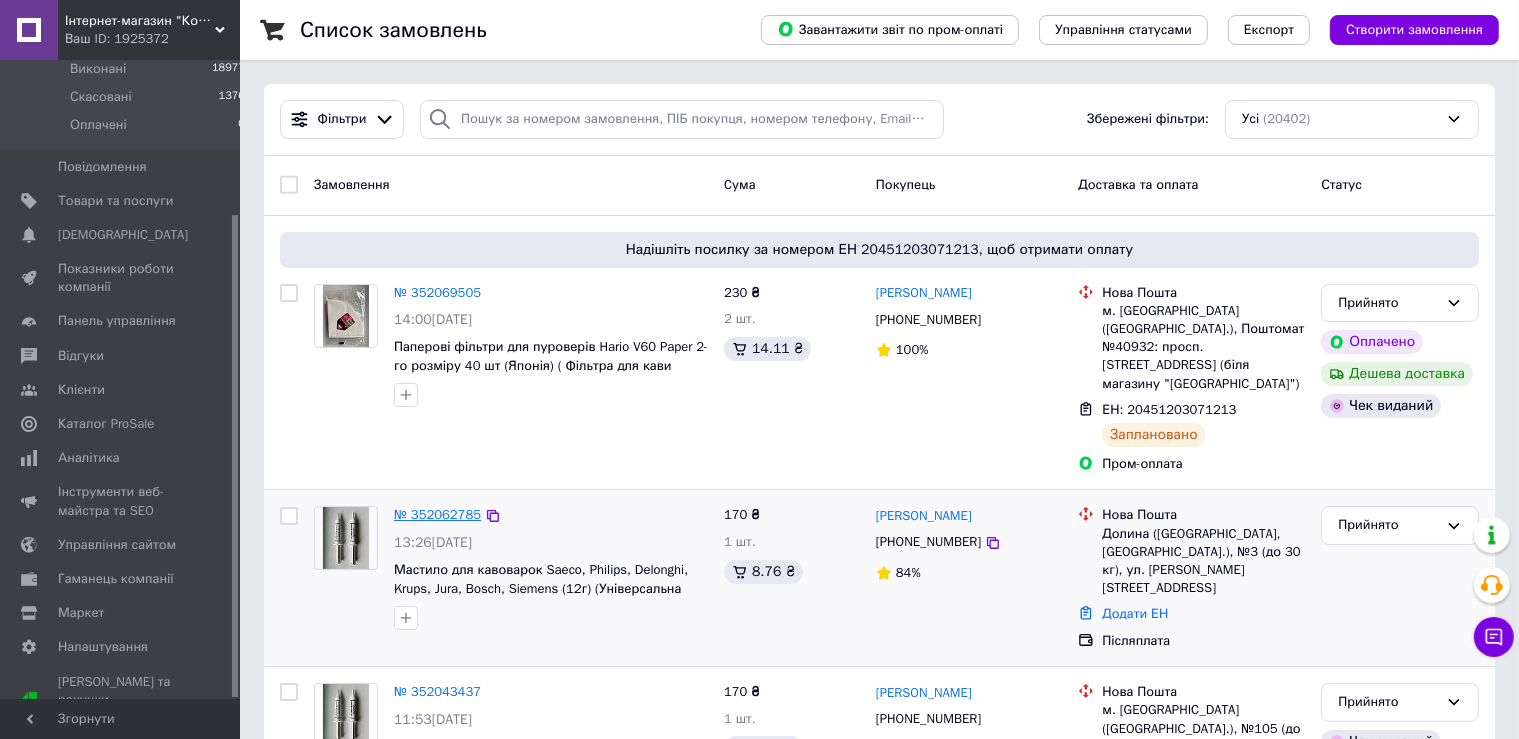 click on "№ 352062785" at bounding box center [437, 514] 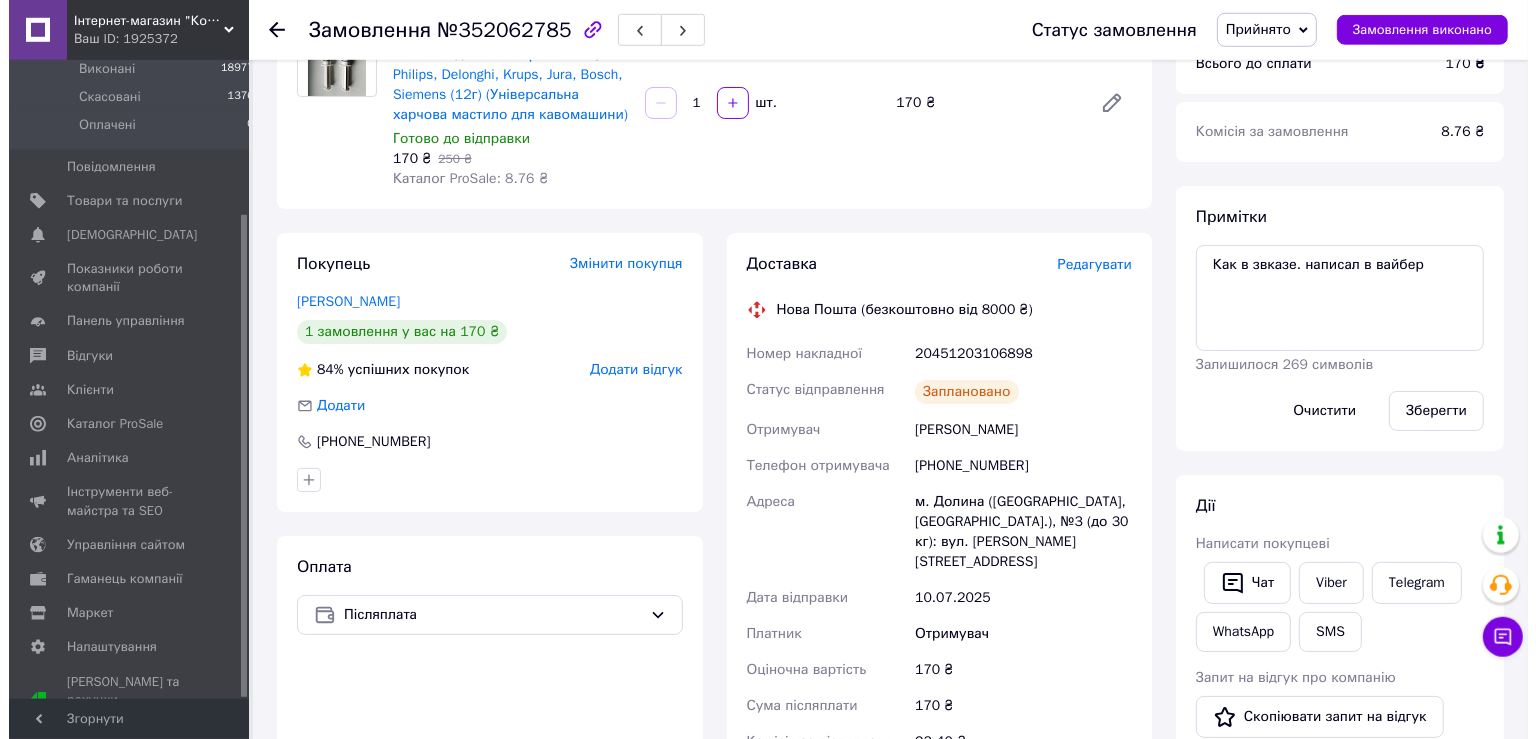 scroll, scrollTop: 633, scrollLeft: 0, axis: vertical 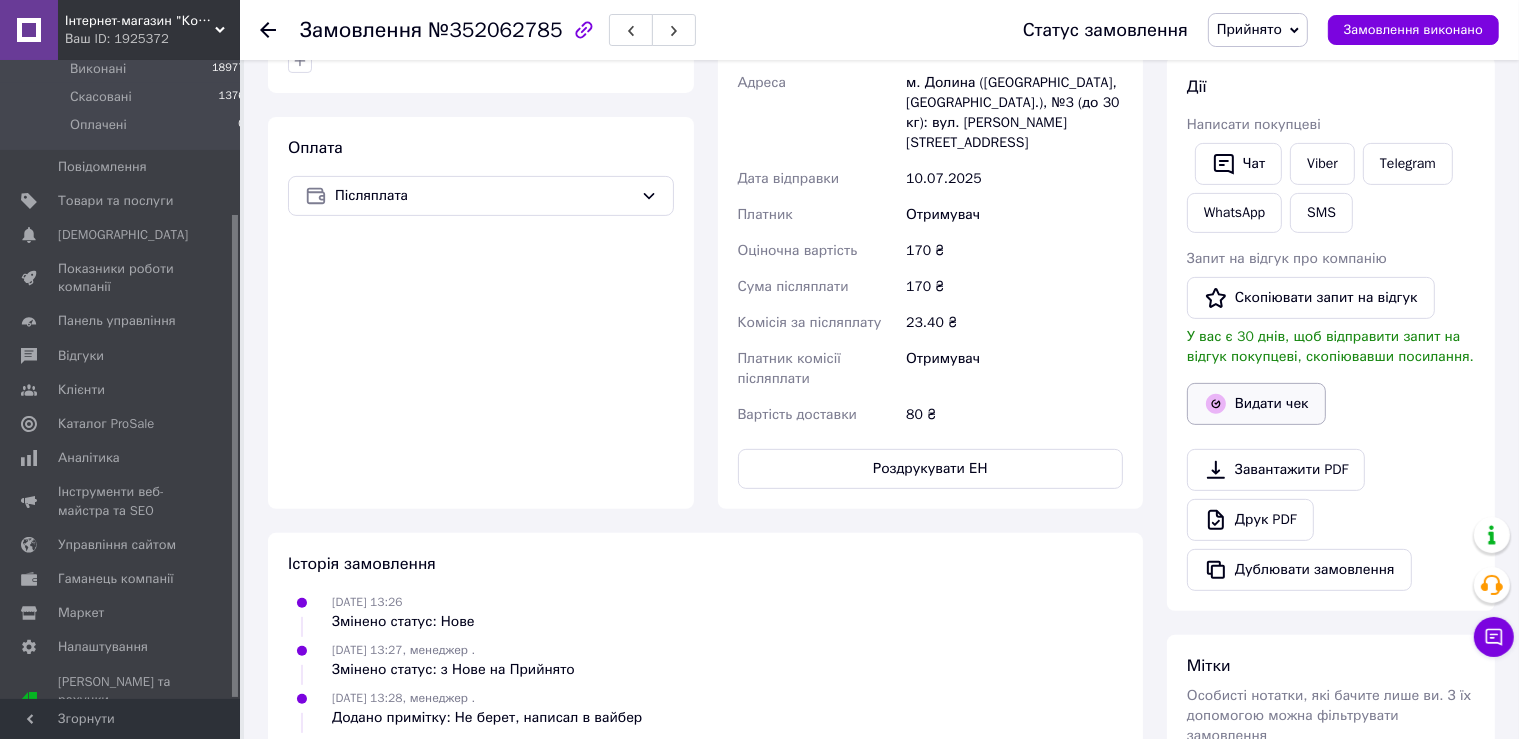 click on "Видати чек" at bounding box center [1256, 404] 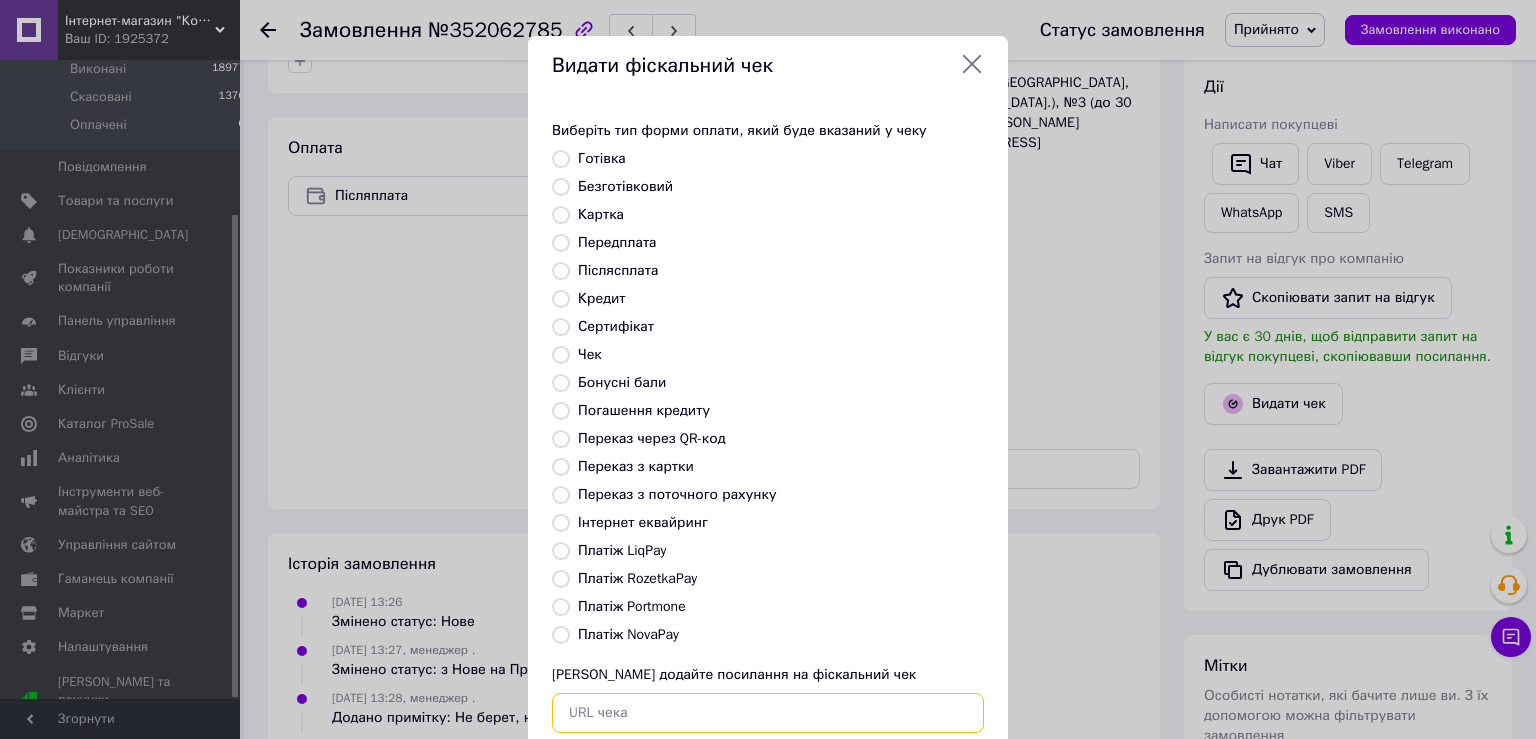 click at bounding box center [768, 713] 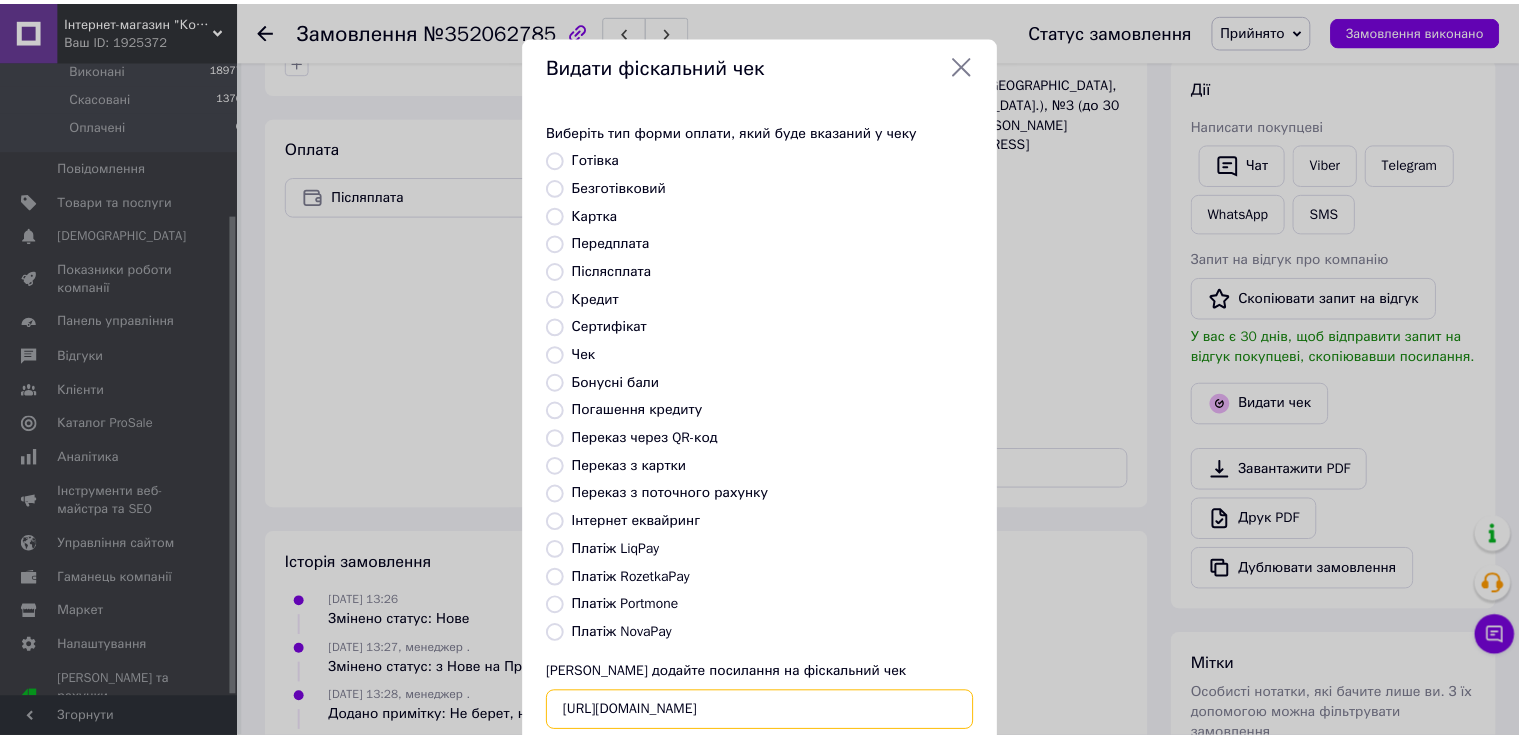 scroll, scrollTop: 119, scrollLeft: 0, axis: vertical 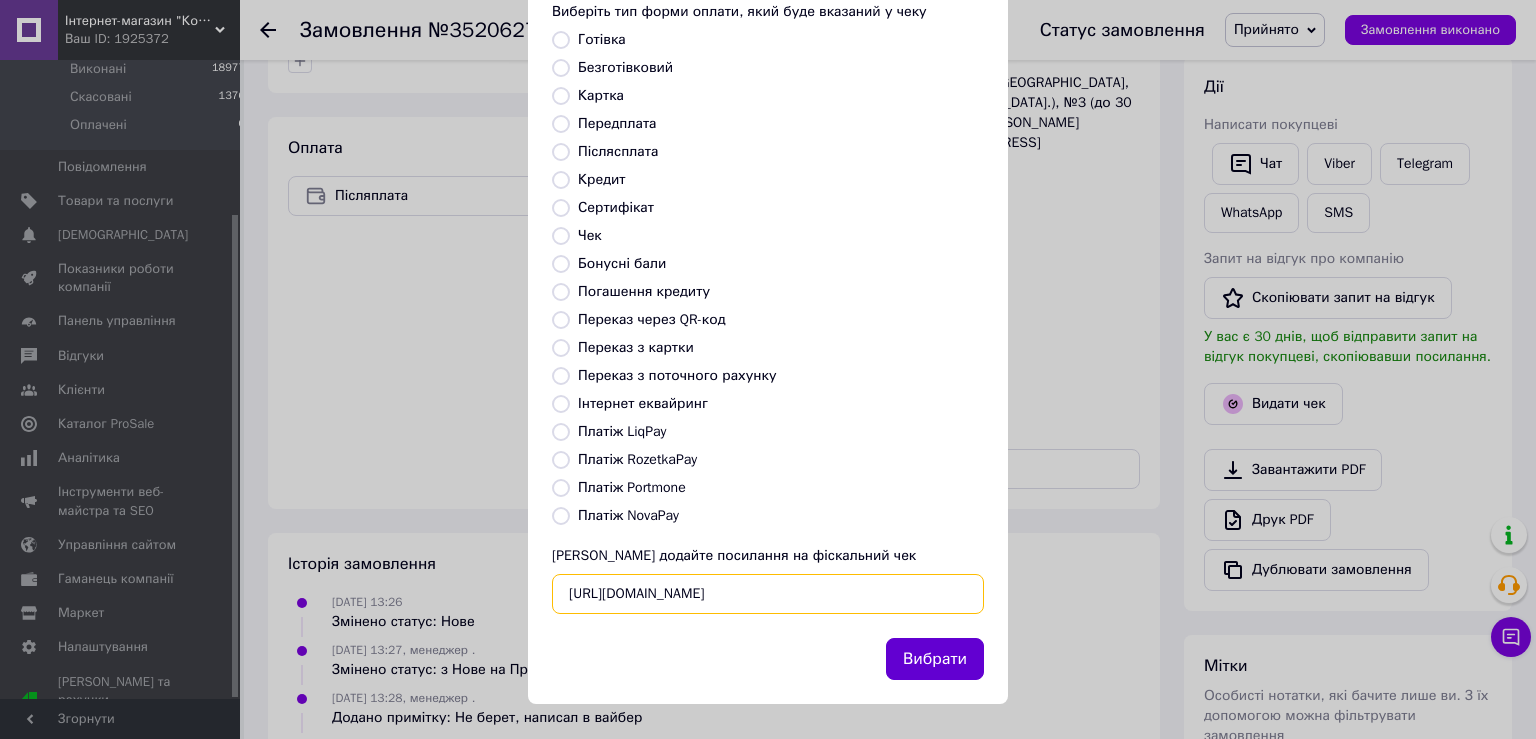 type on "https://kasa.vchasno.ua/check-viewer/nhWs_92x45g" 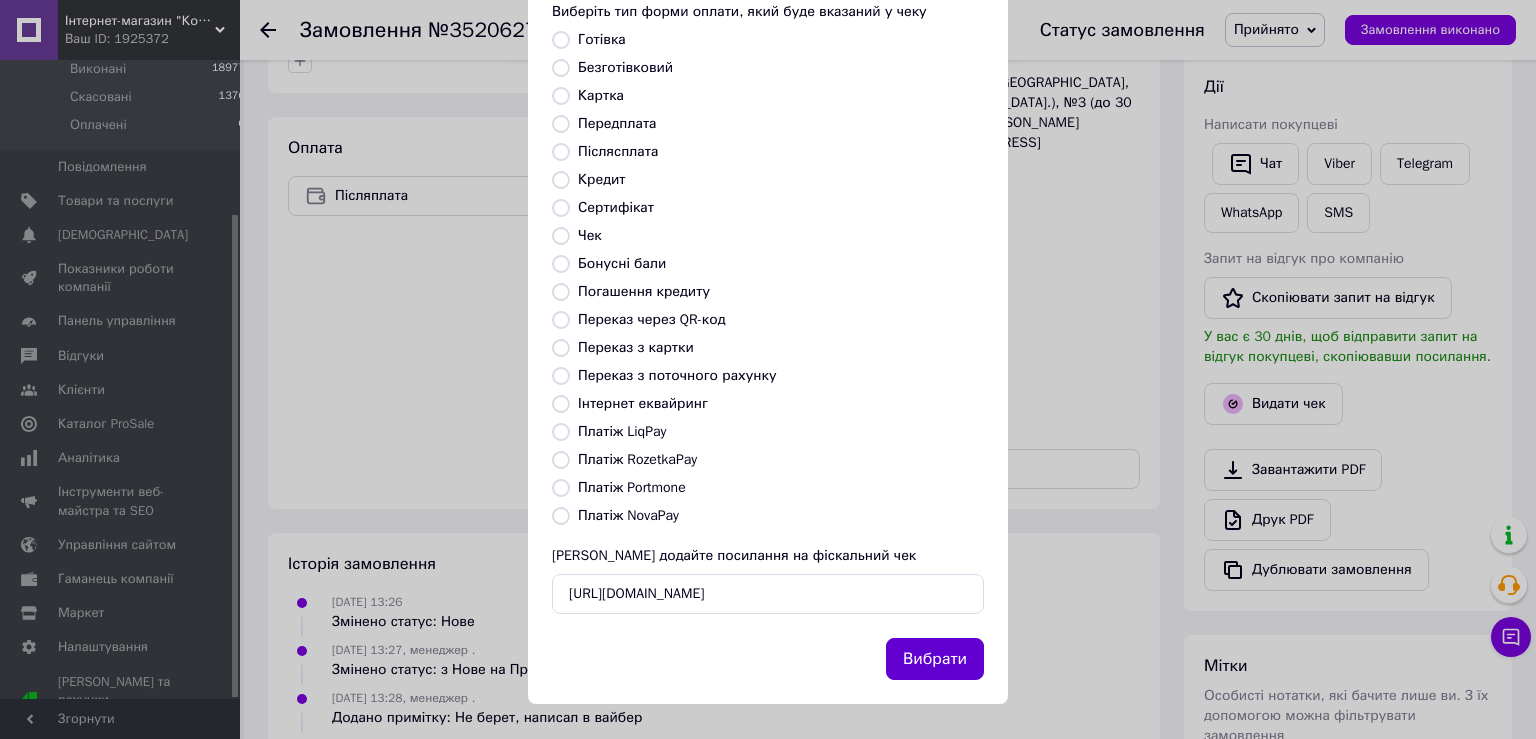 click on "Вибрати" at bounding box center (935, 659) 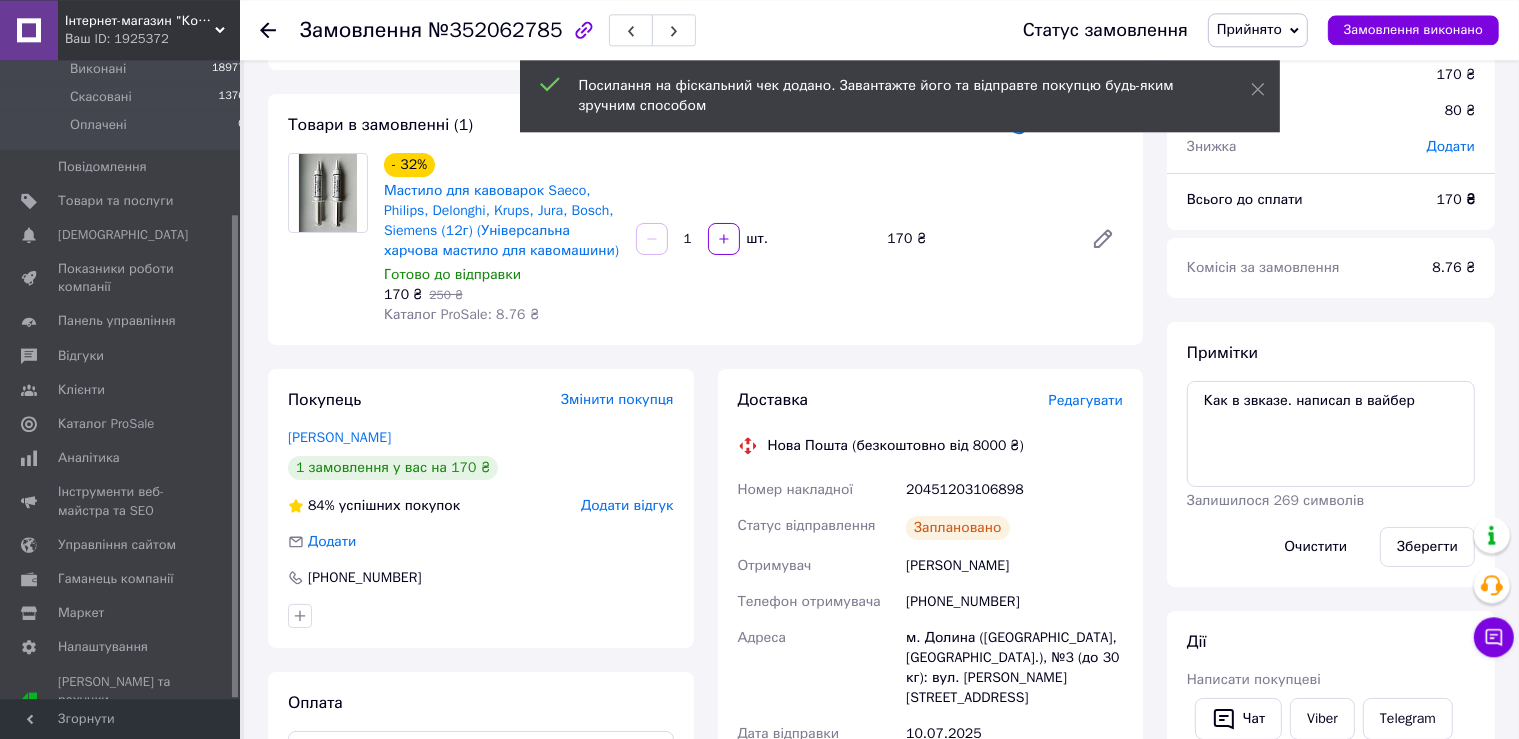 scroll, scrollTop: 0, scrollLeft: 0, axis: both 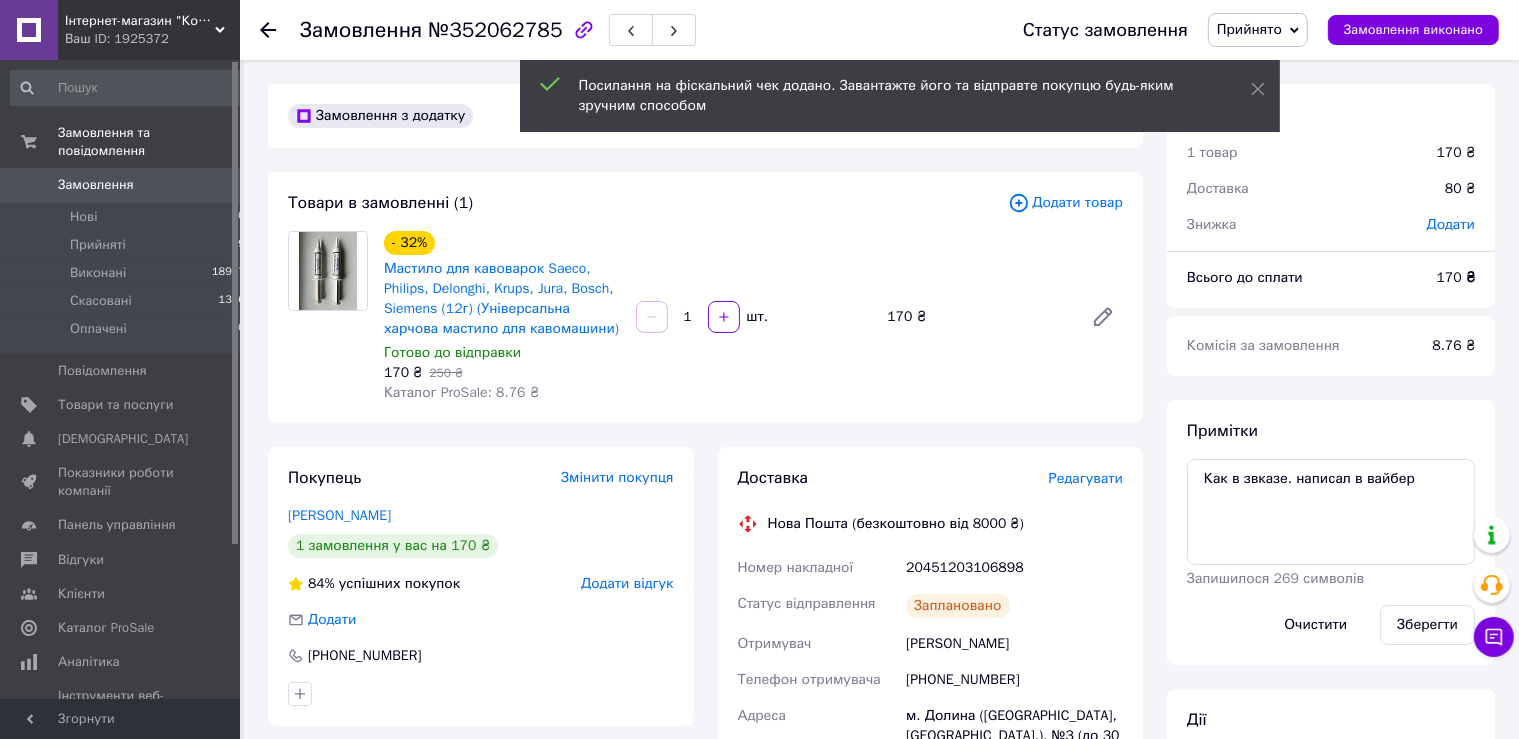 click on "Замовлення" at bounding box center (121, 185) 